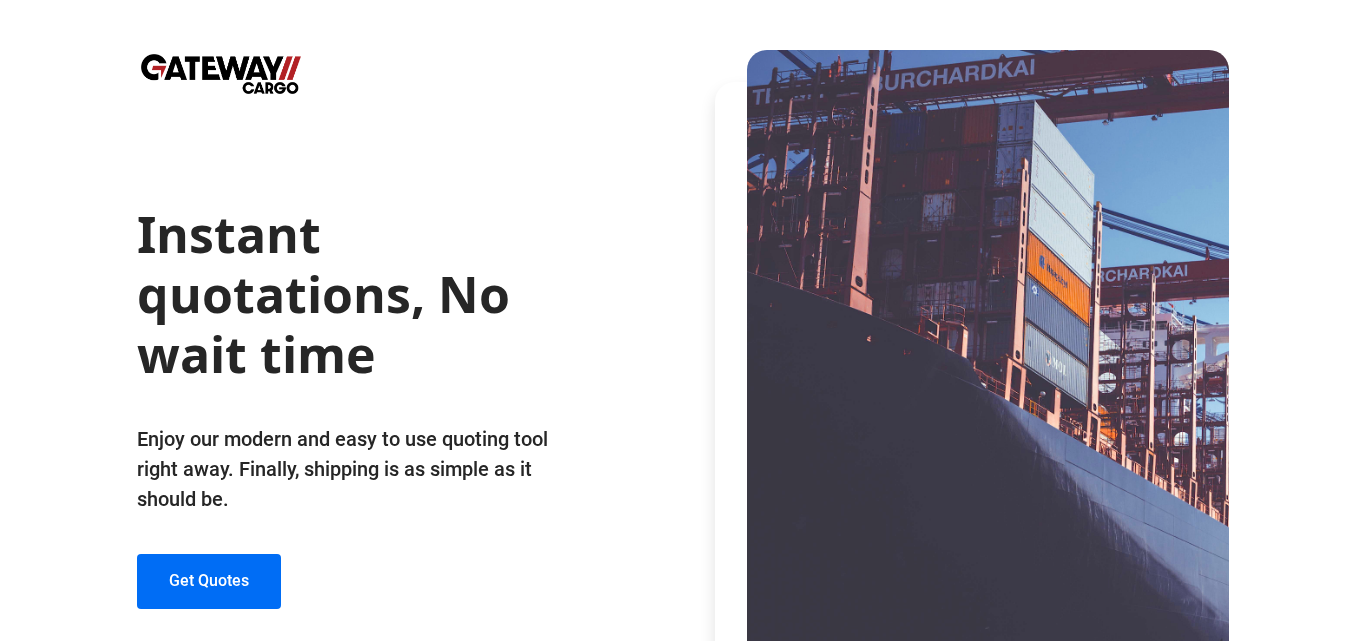 scroll, scrollTop: 0, scrollLeft: 0, axis: both 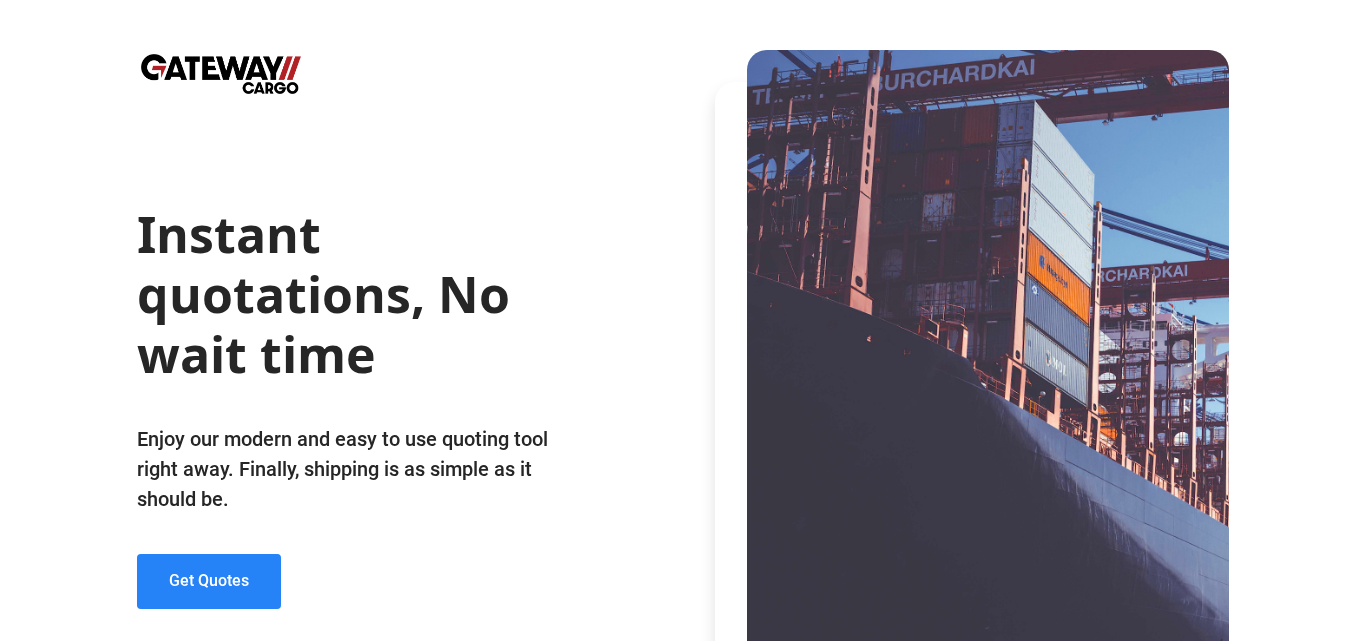 click on "Get Quotes" at bounding box center (209, 580) 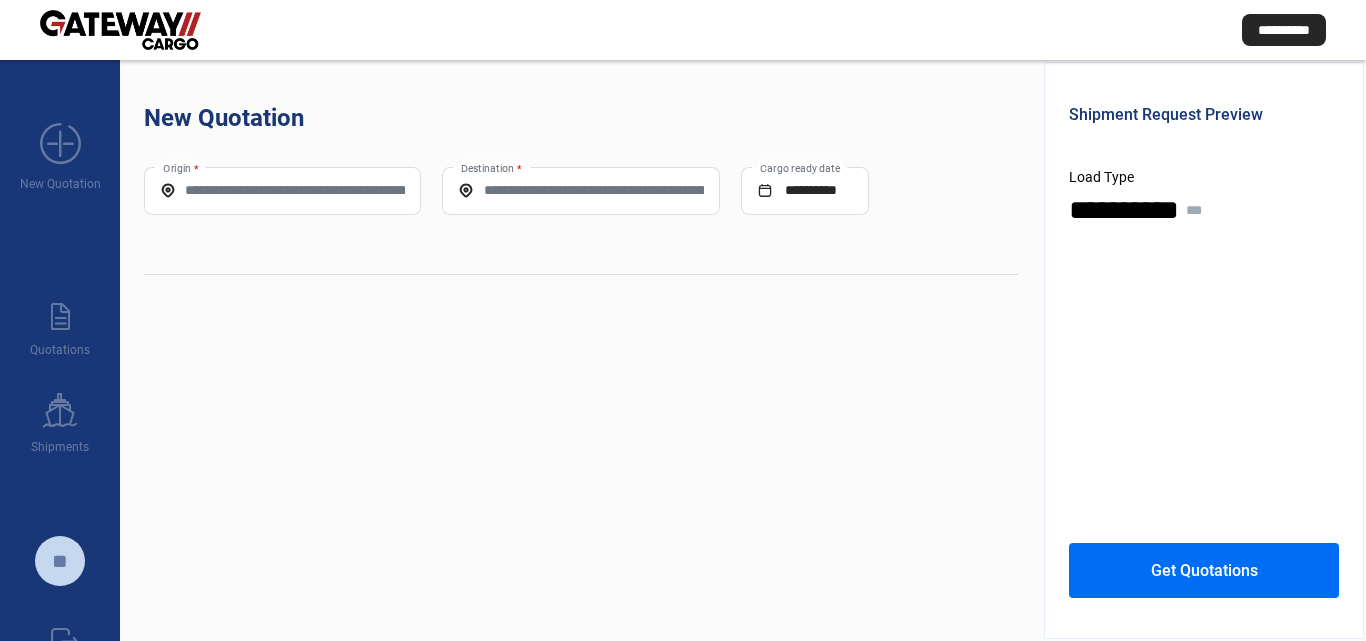 click on "**********" at bounding box center (581, 350) 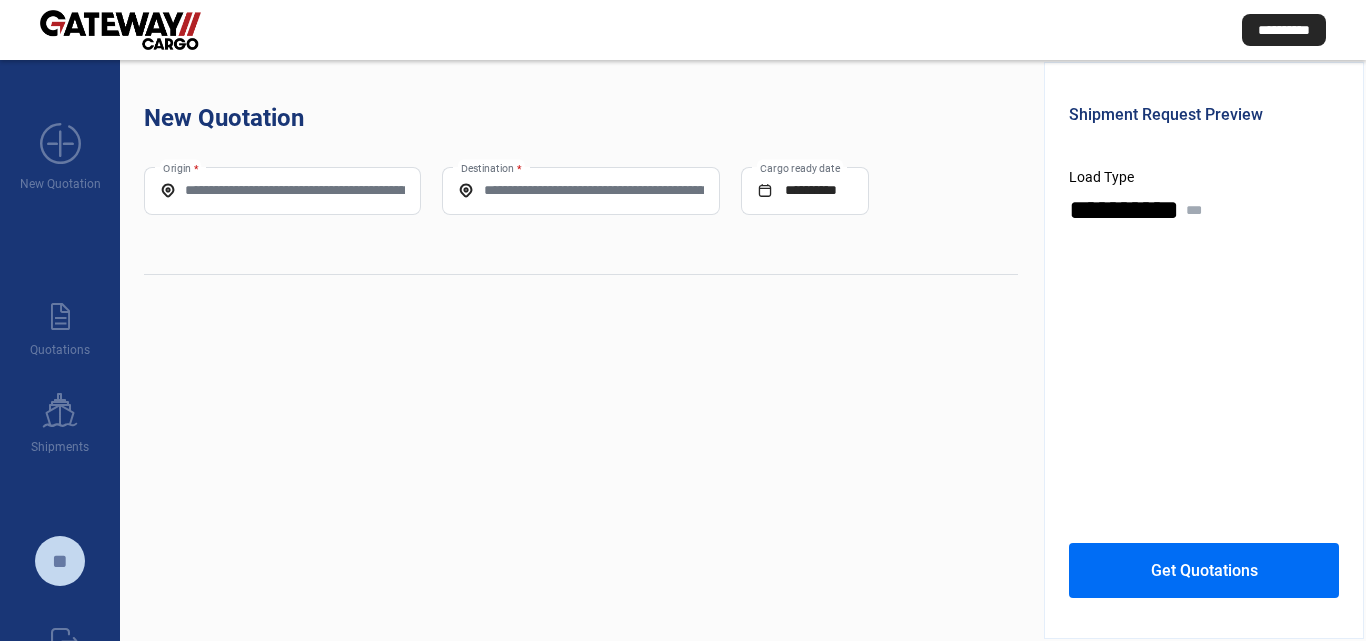 click on "Origin *" at bounding box center (282, 191) 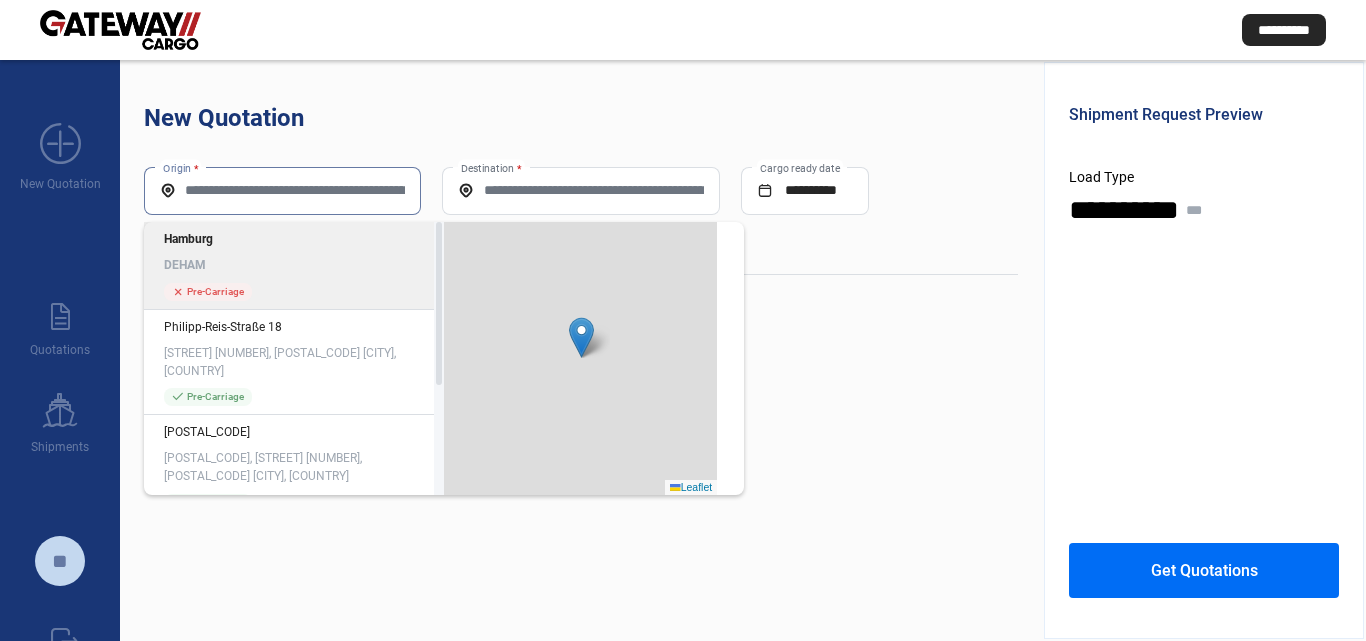 click on "Origin *" at bounding box center [282, 190] 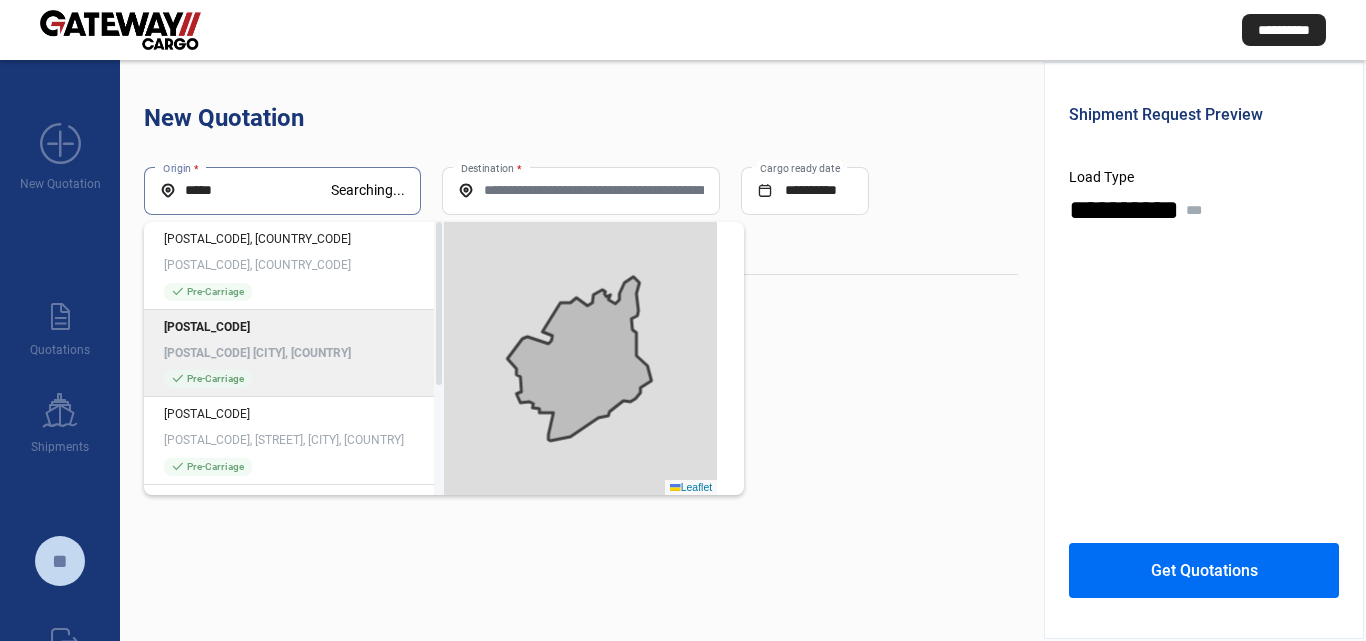 type on "*****" 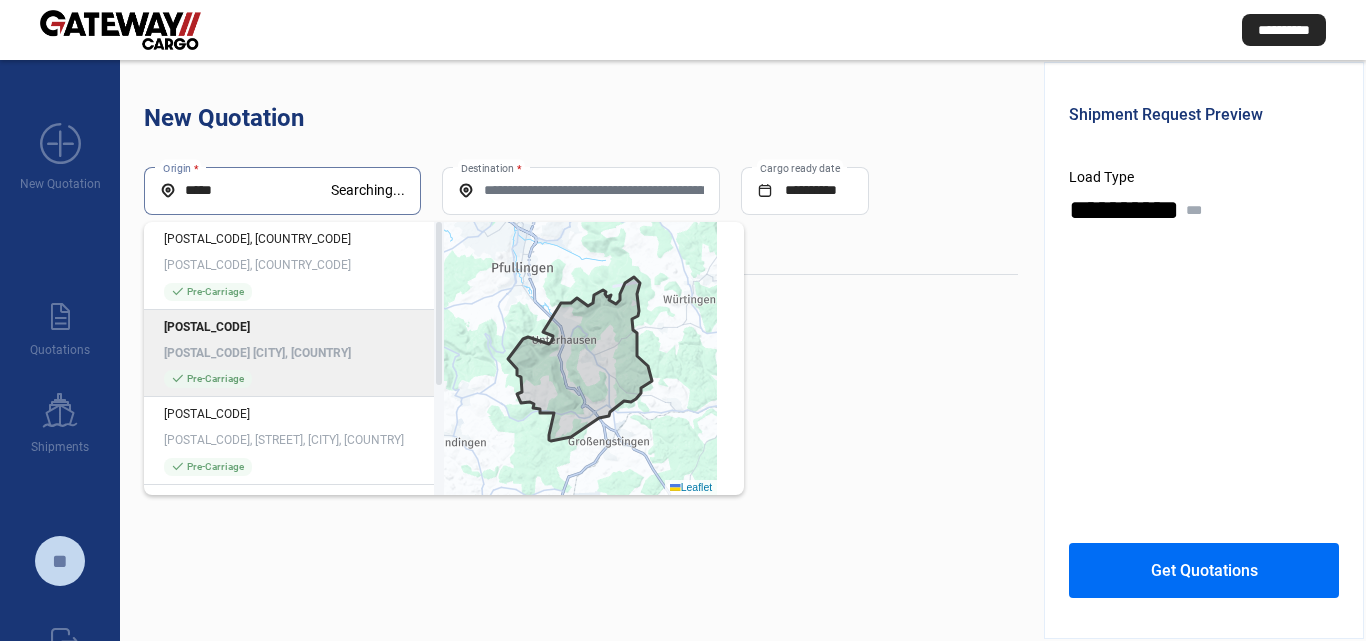 click on "[POSTAL_CODE] [CITY], [COUNTRY]" at bounding box center (294, 353) 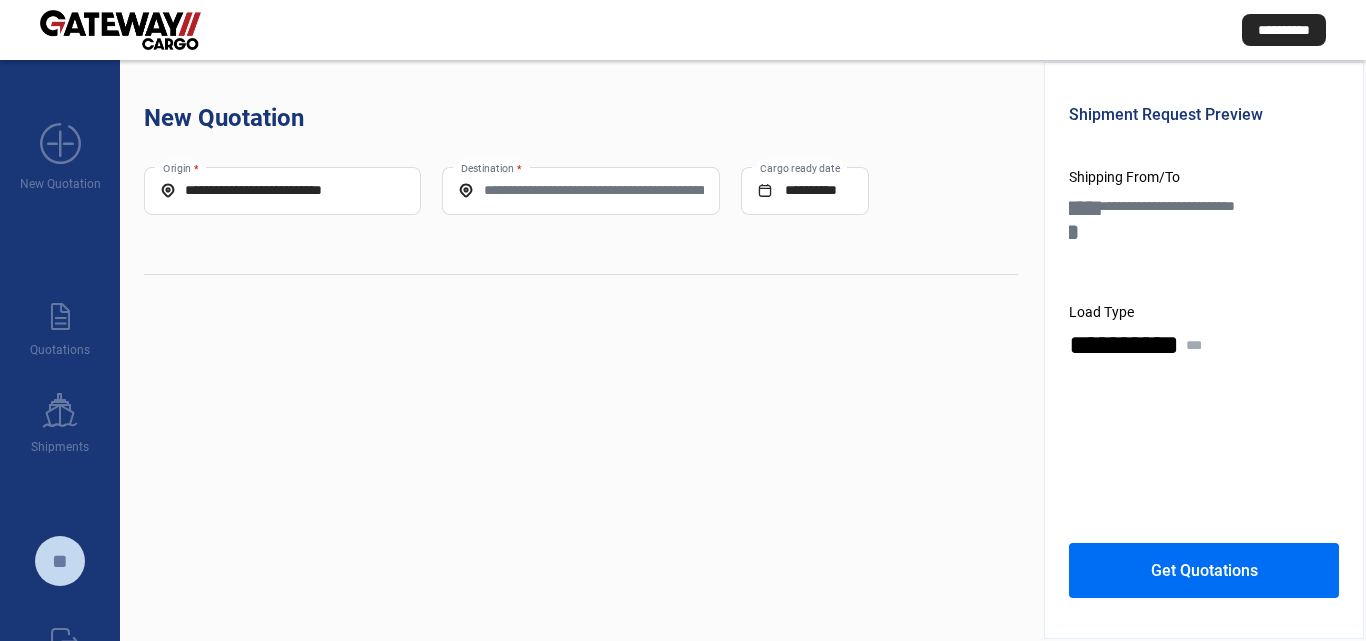 click on "Destination *" at bounding box center (580, 191) 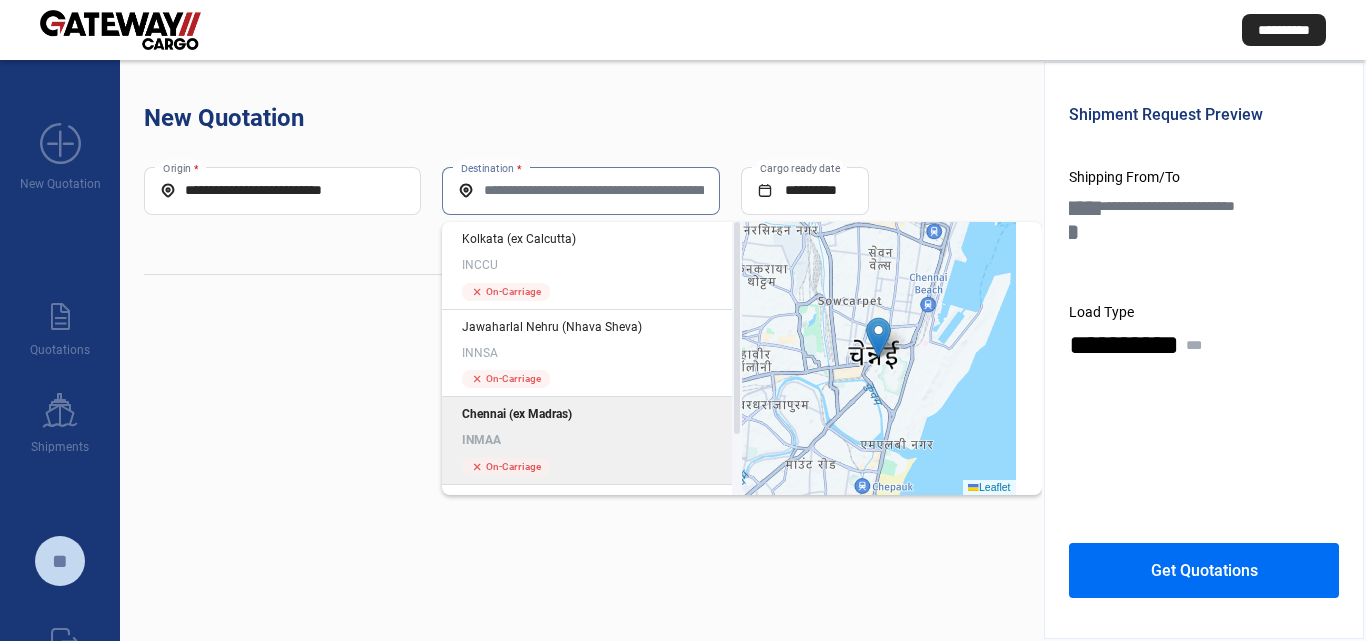 click on "[CITY] (ex [CITY]) [COUNTRY_CODE]" at bounding box center (592, 427) 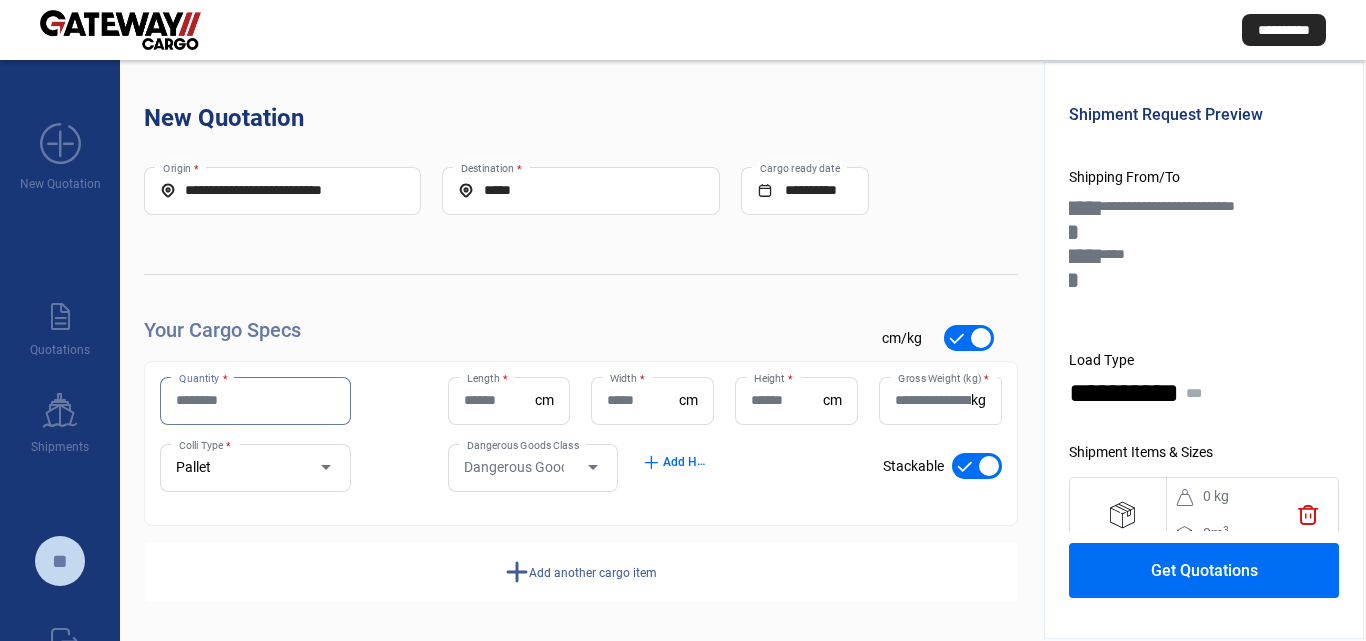 click on "Quantity *" at bounding box center (255, 400) 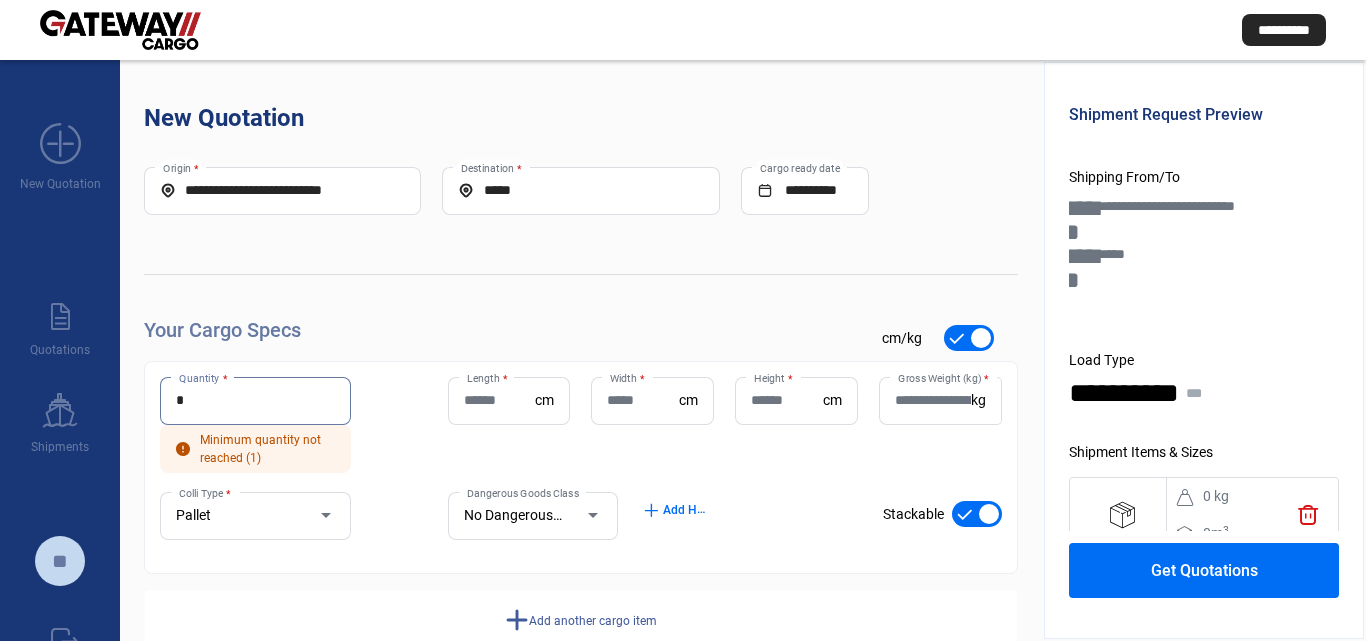 type on "*" 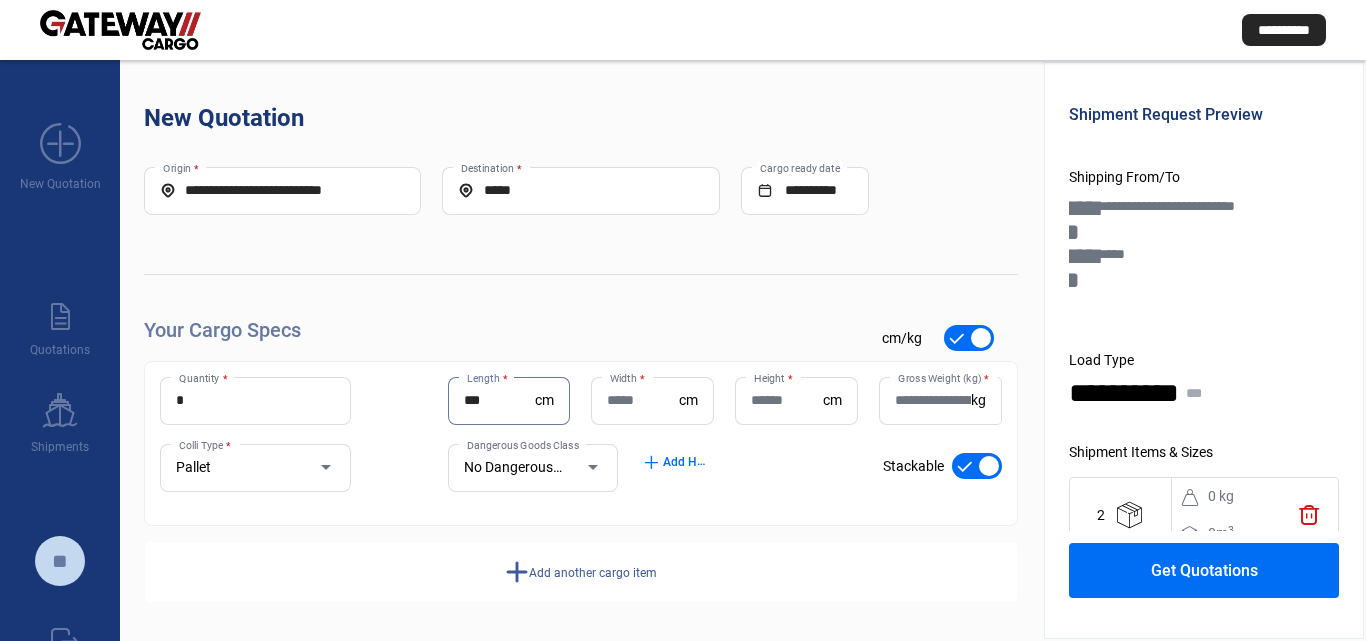type on "***" 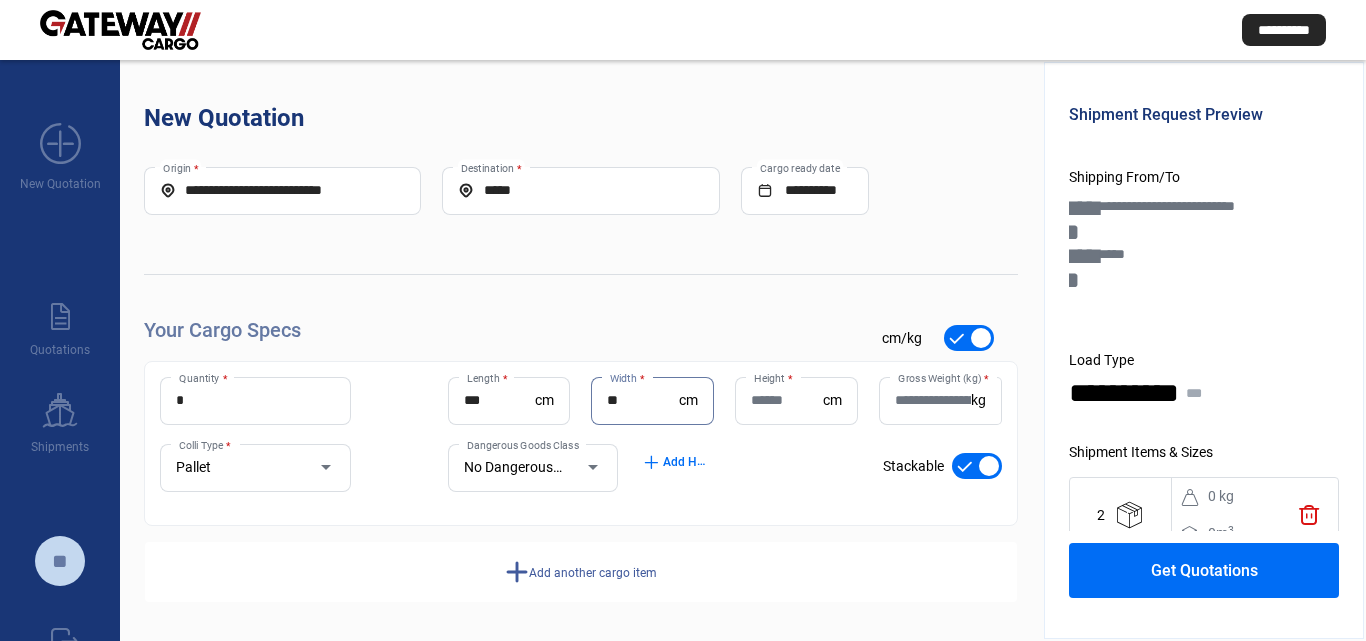 type on "**" 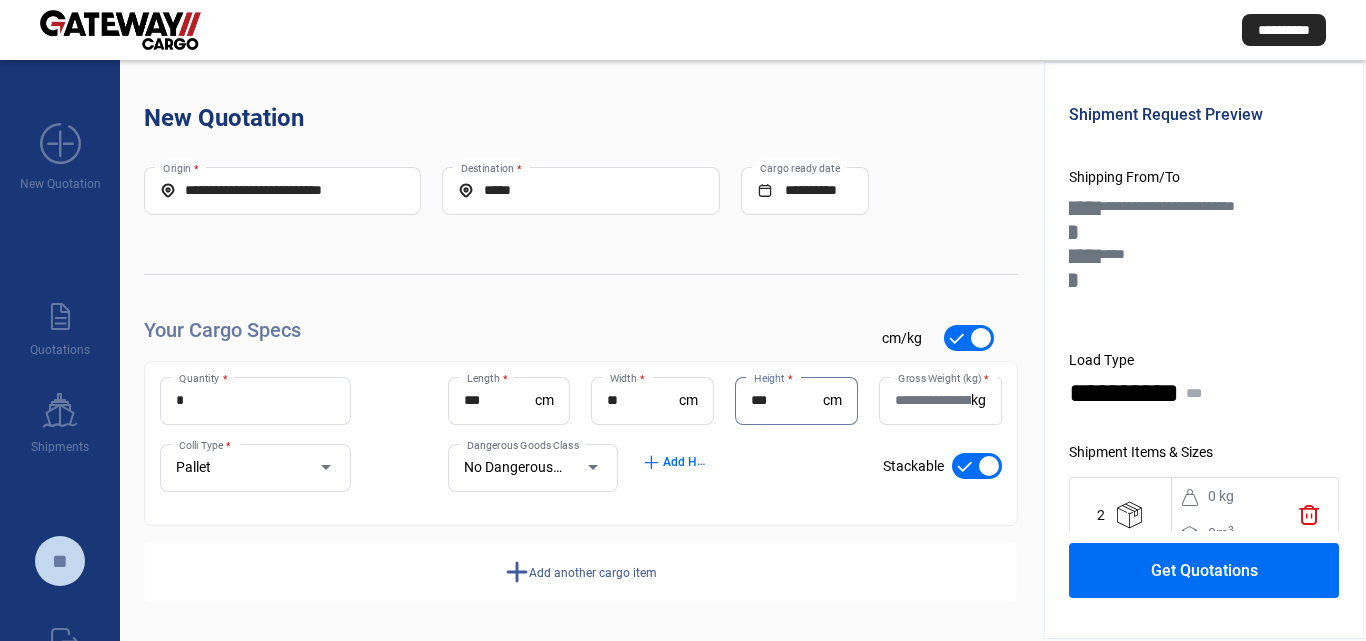 type on "***" 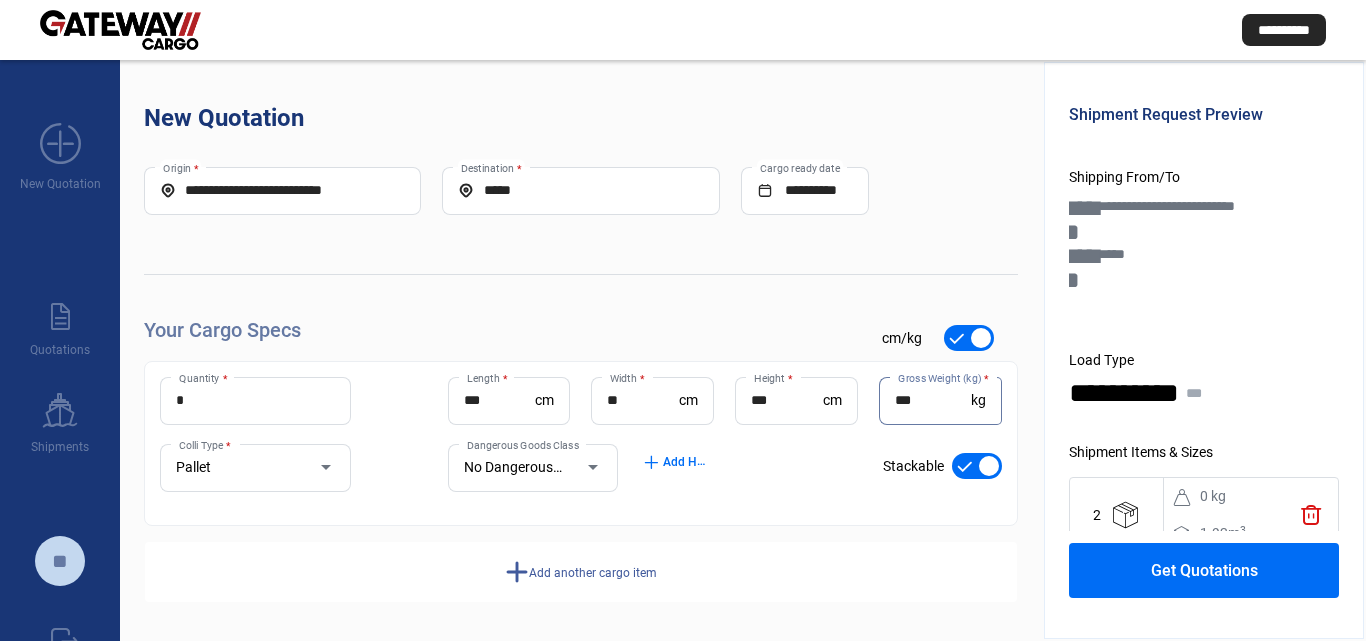 type on "***" 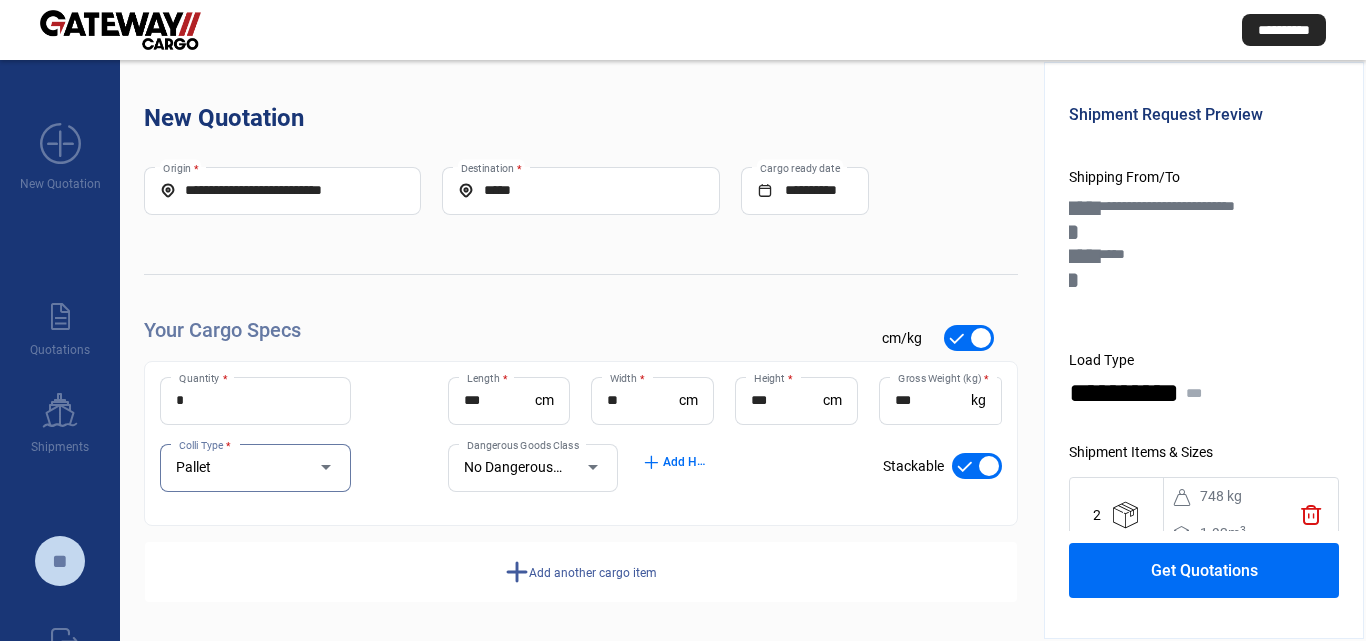 click on "add  Add another cargo item" at bounding box center (581, 572) 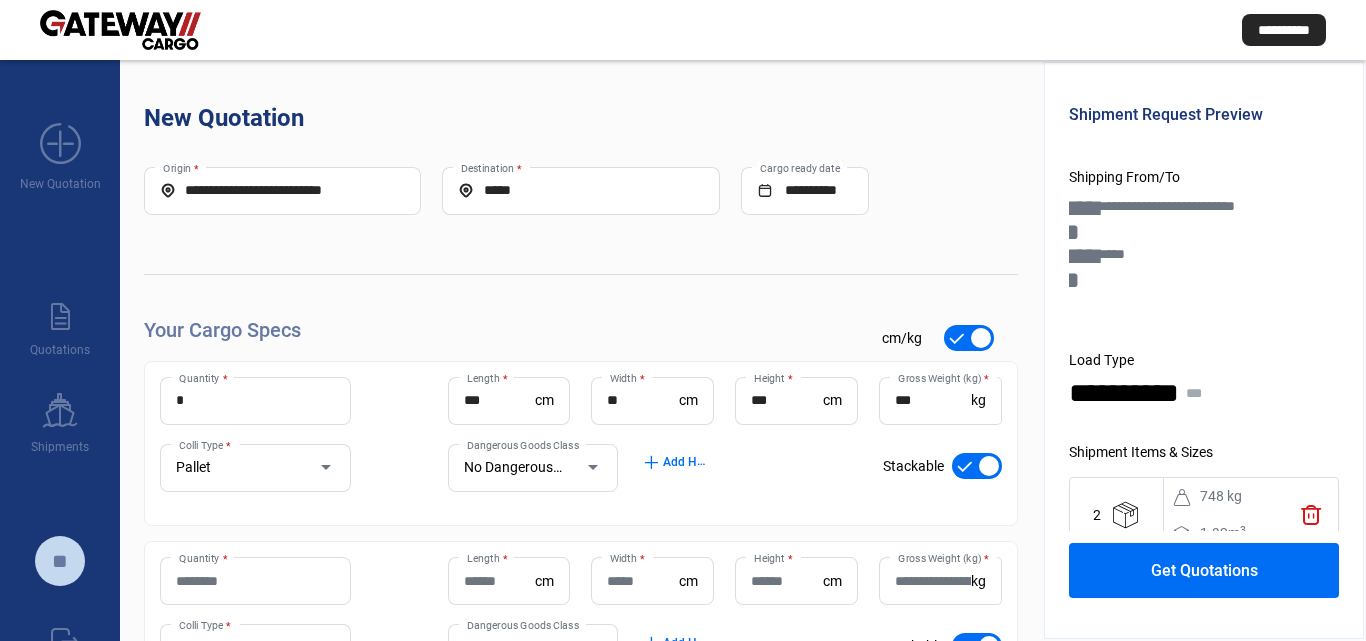 click on "Quantity *" at bounding box center (255, 581) 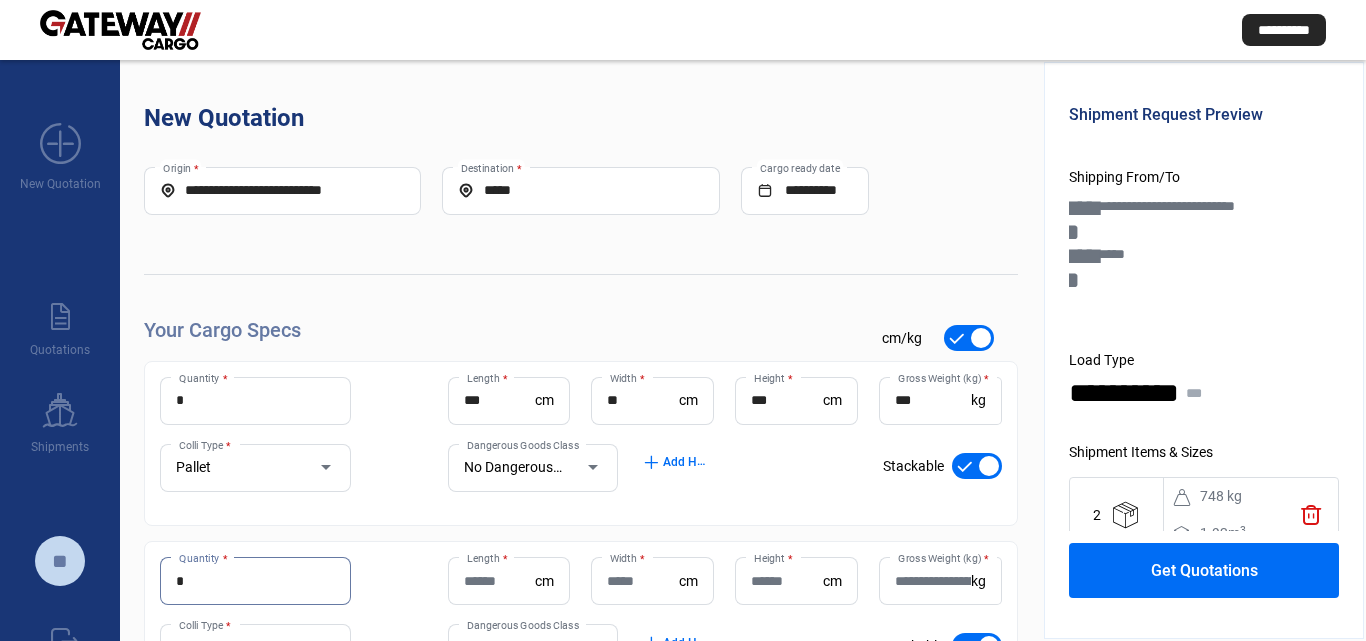 type on "*" 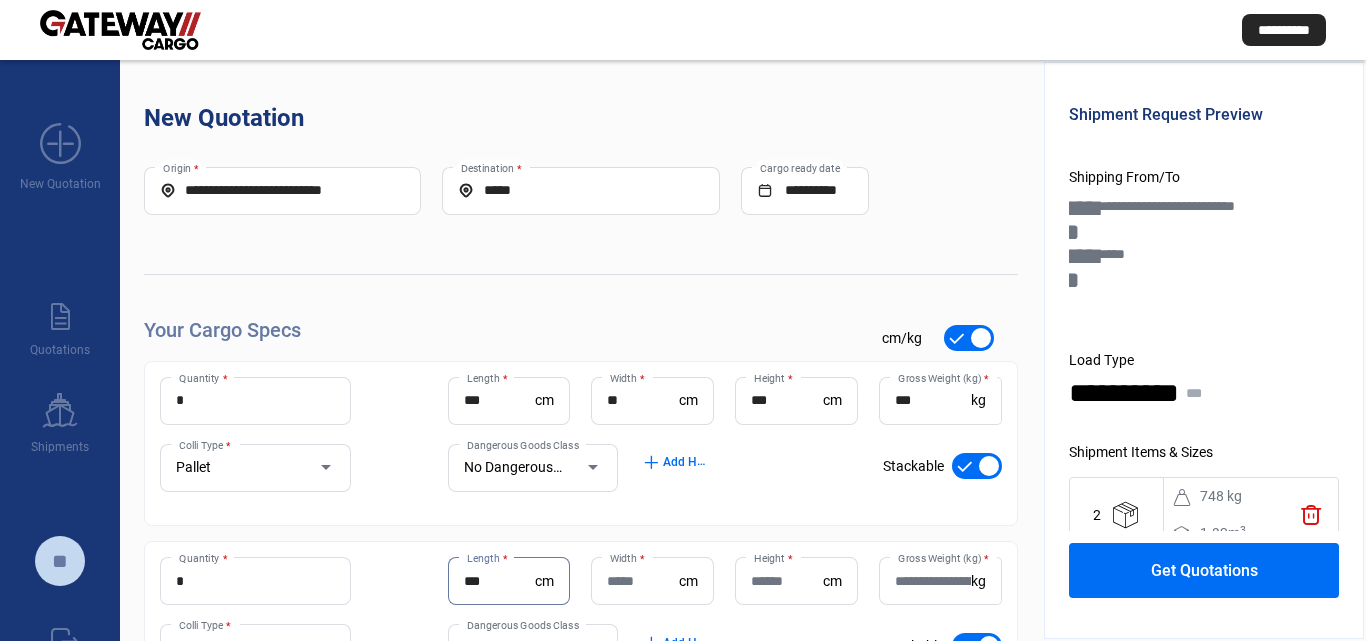 type on "***" 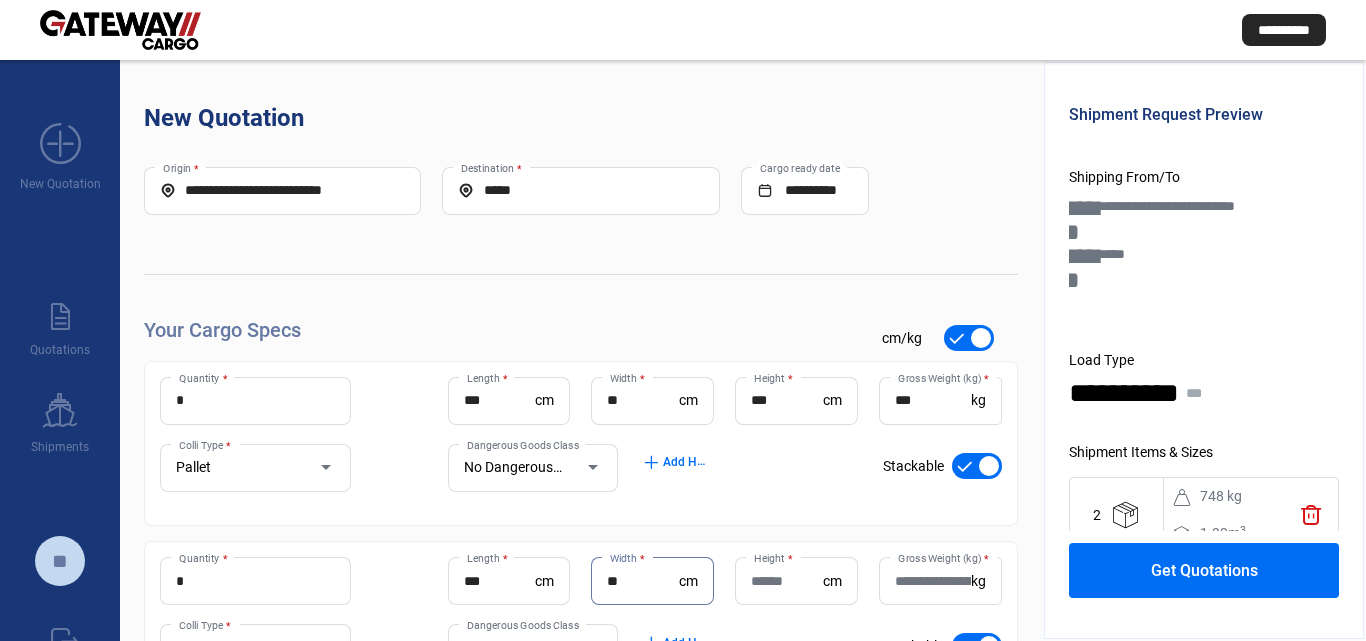 type on "**" 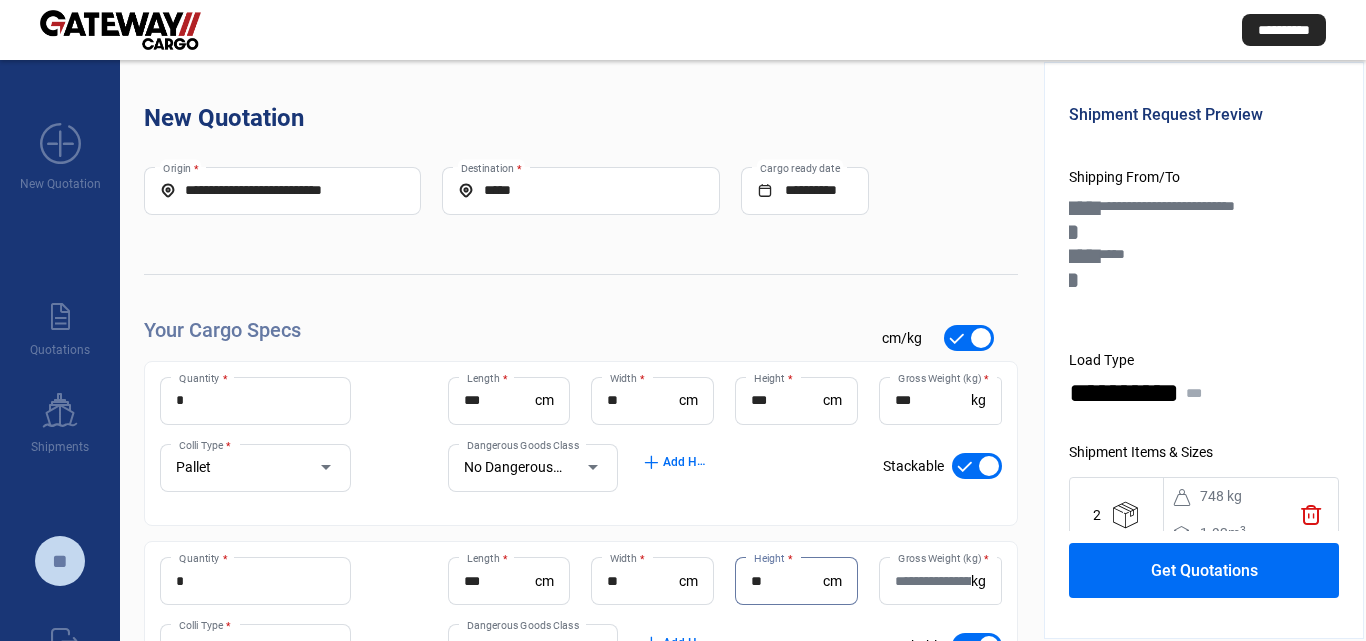 type on "**" 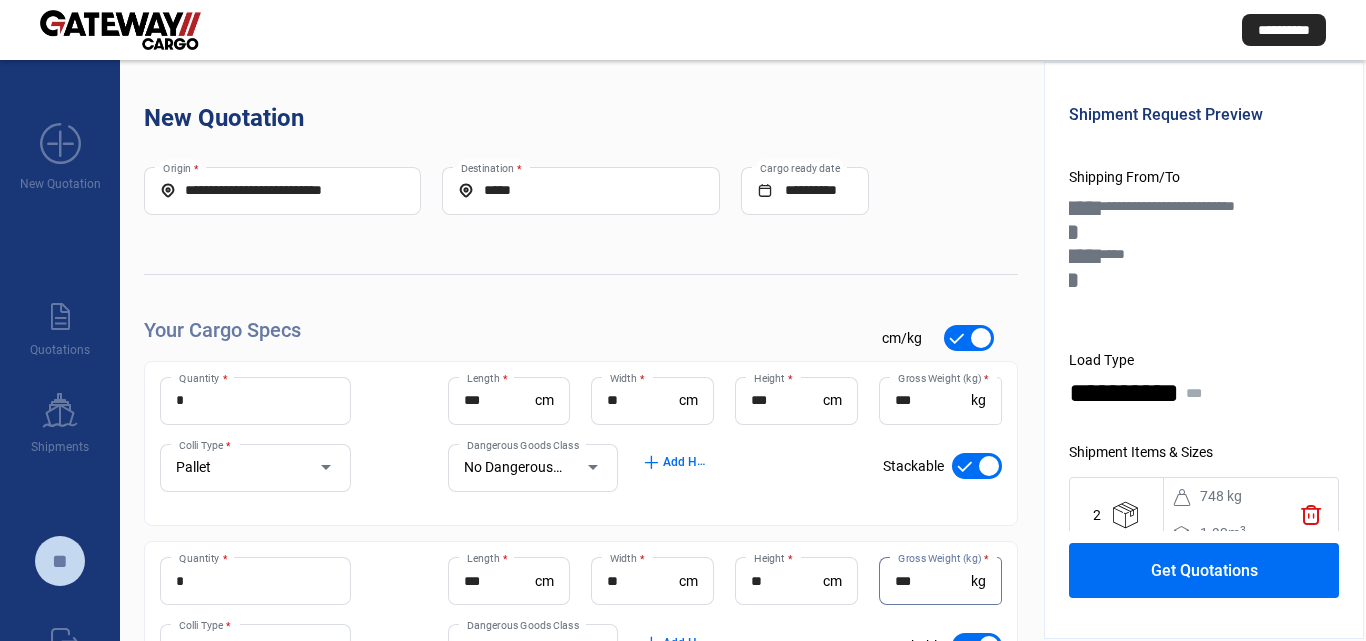 type on "***" 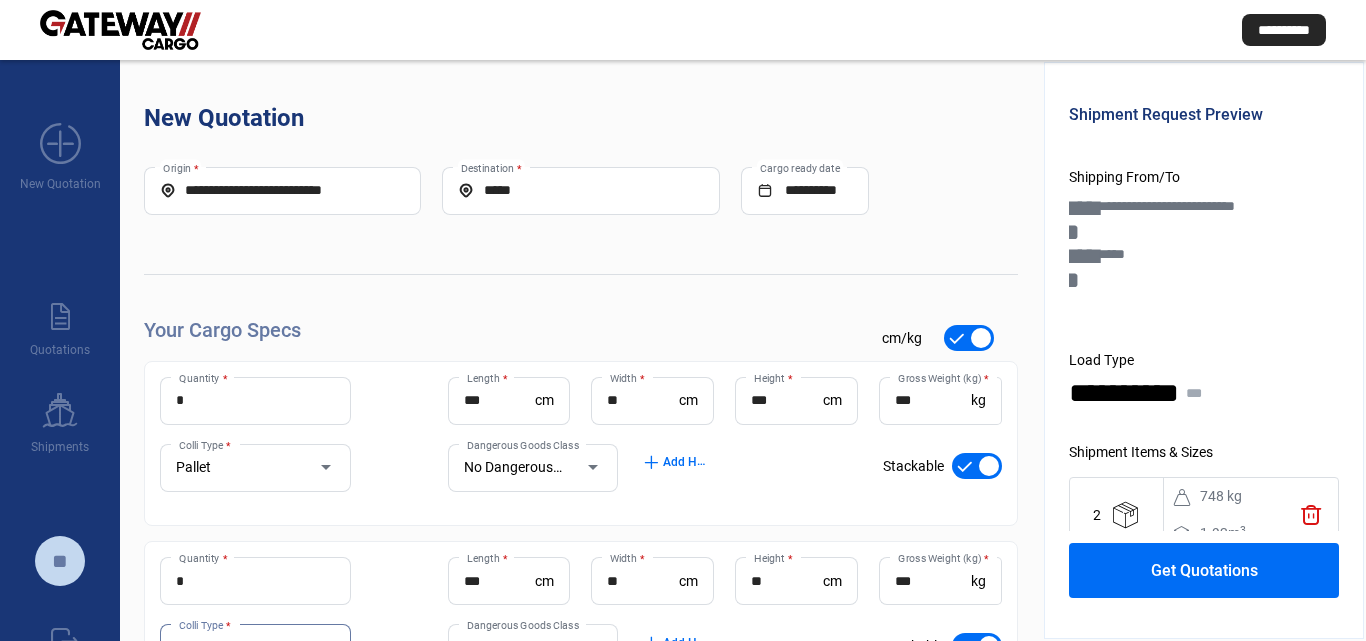 scroll, scrollTop: 19, scrollLeft: 0, axis: vertical 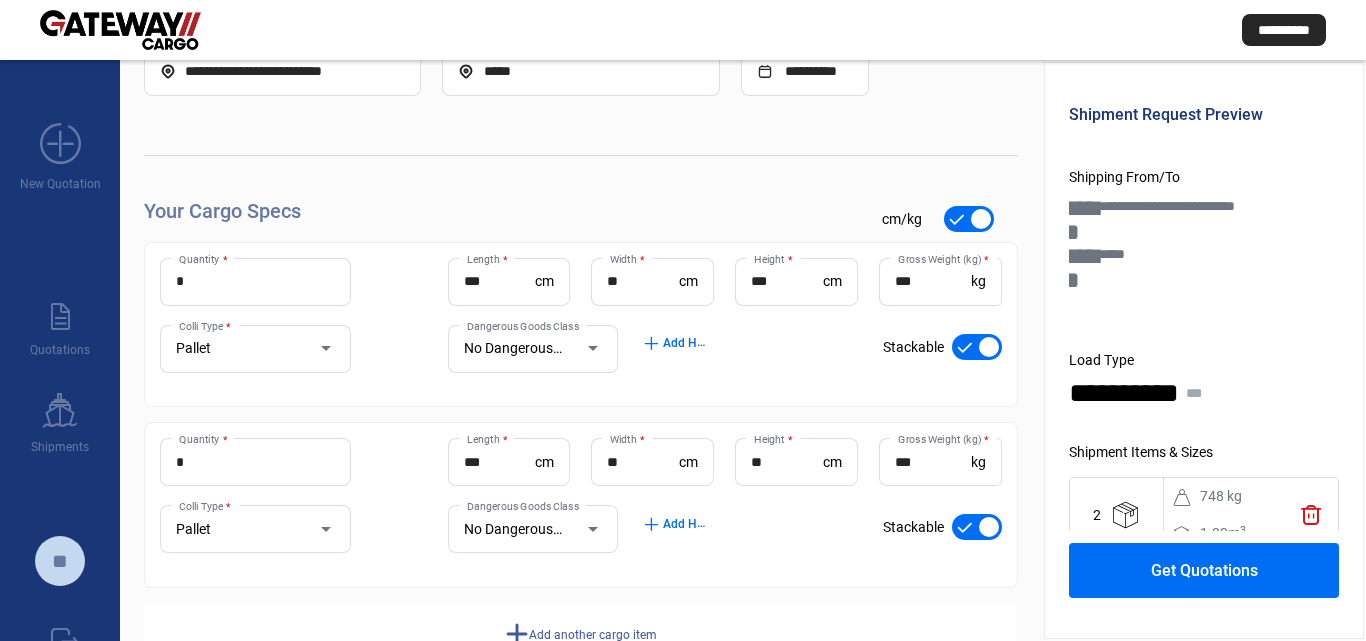 click on "Get Quotations" at bounding box center [1204, 570] 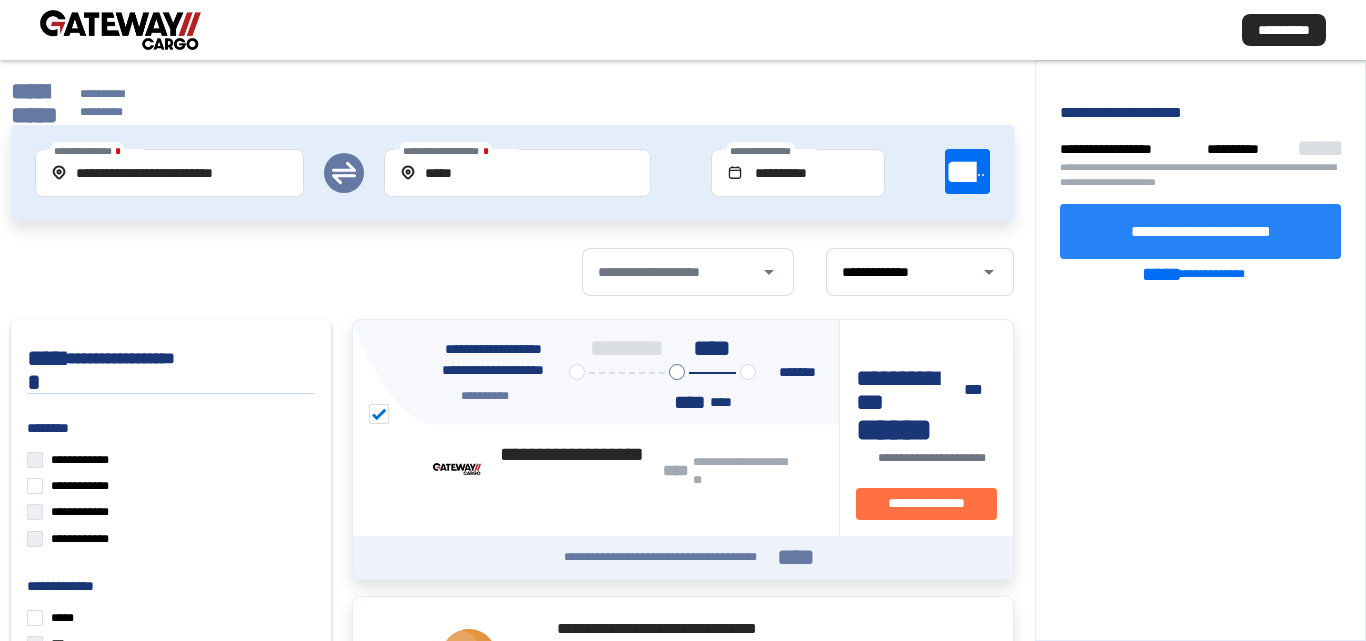 click on "**********" at bounding box center [1201, 230] 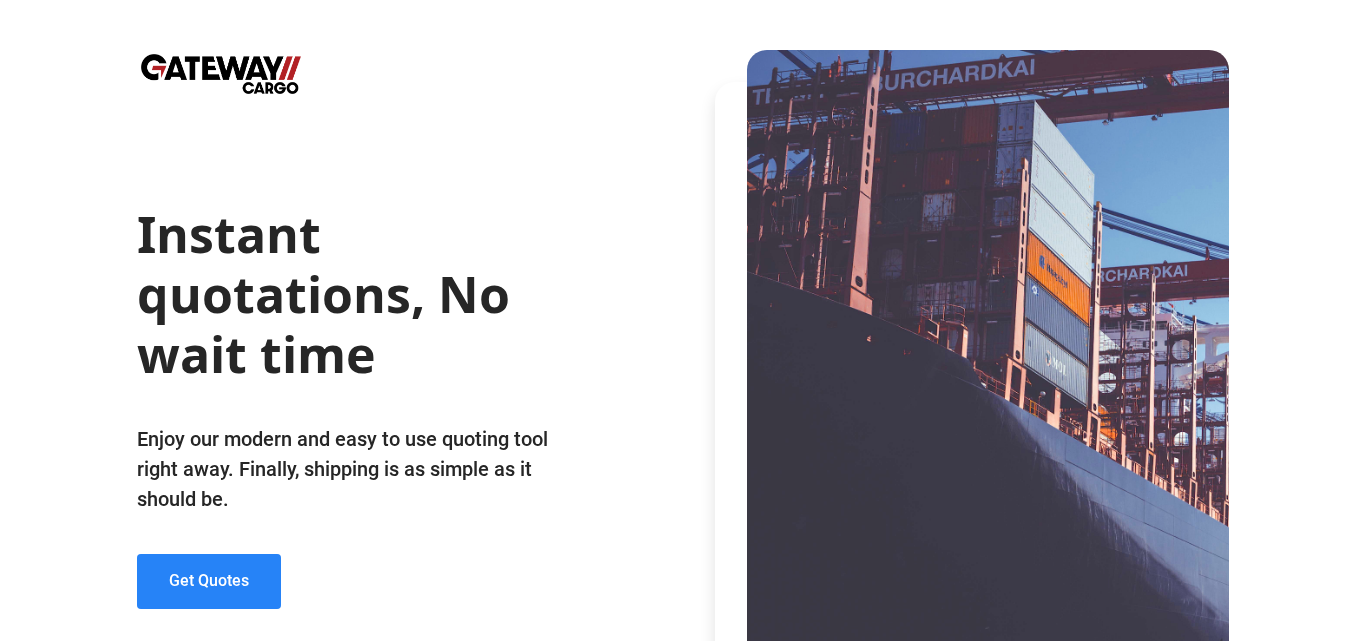 click on "Get Quotes" at bounding box center (209, 581) 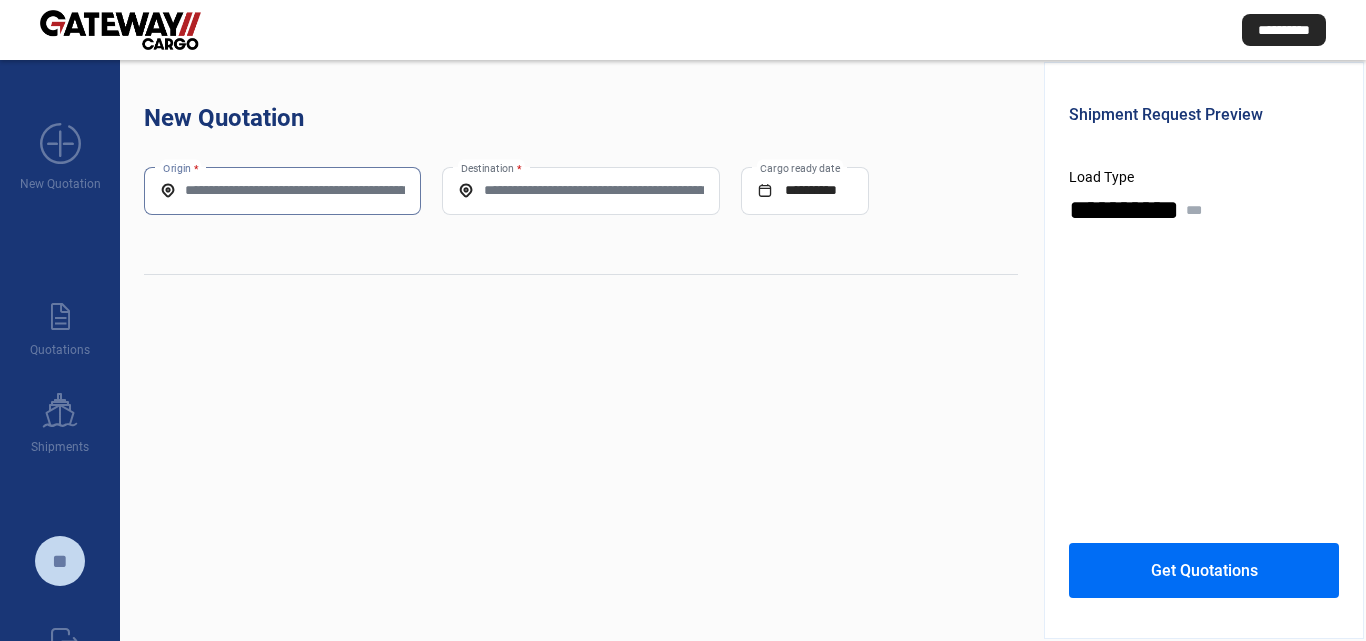 click on "Origin *" at bounding box center [282, 190] 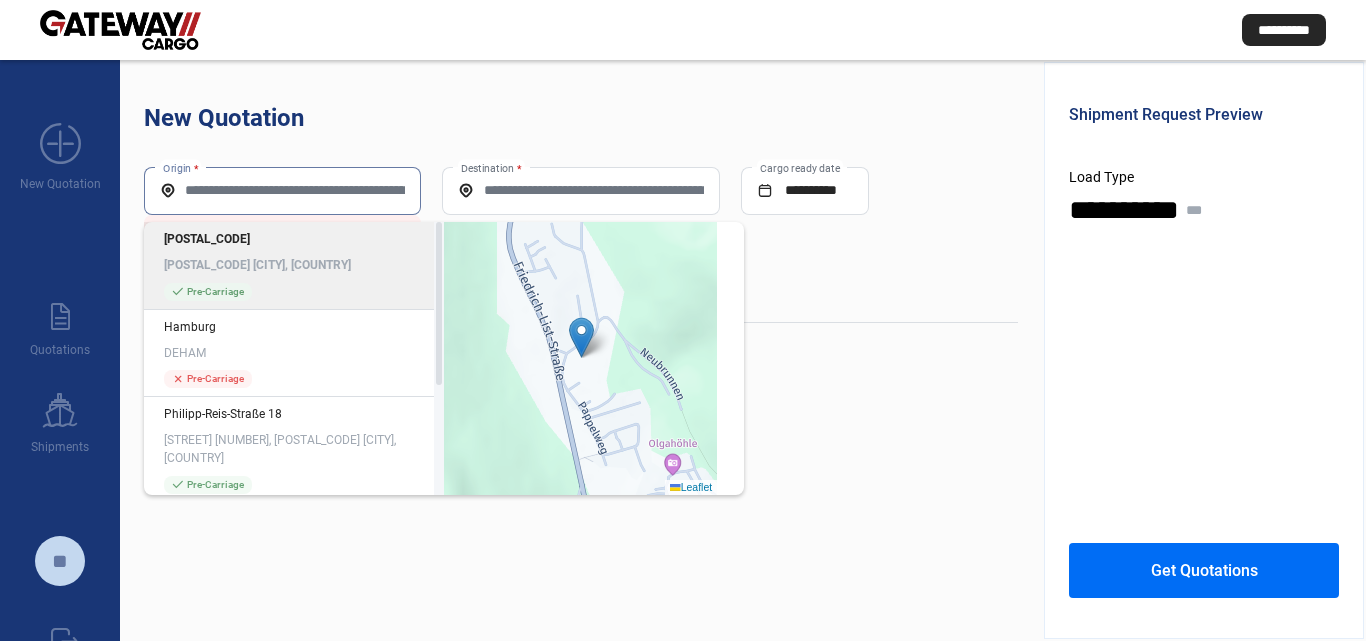 paste on "*****" 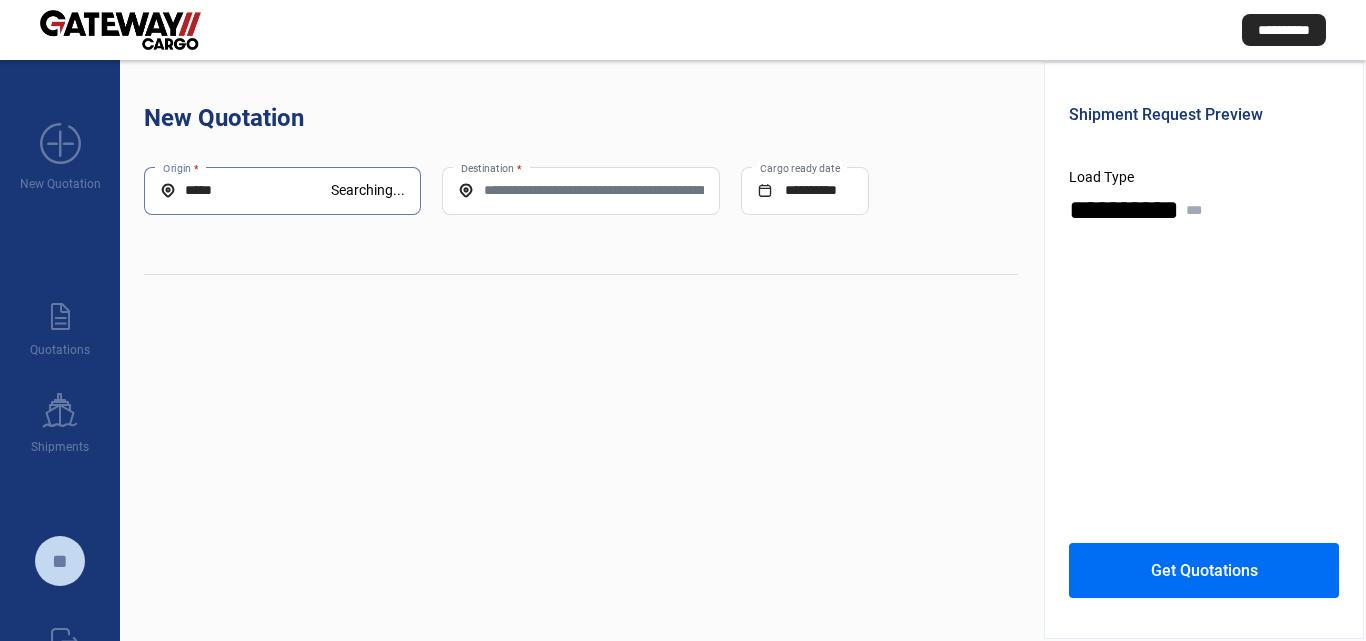type on "*****" 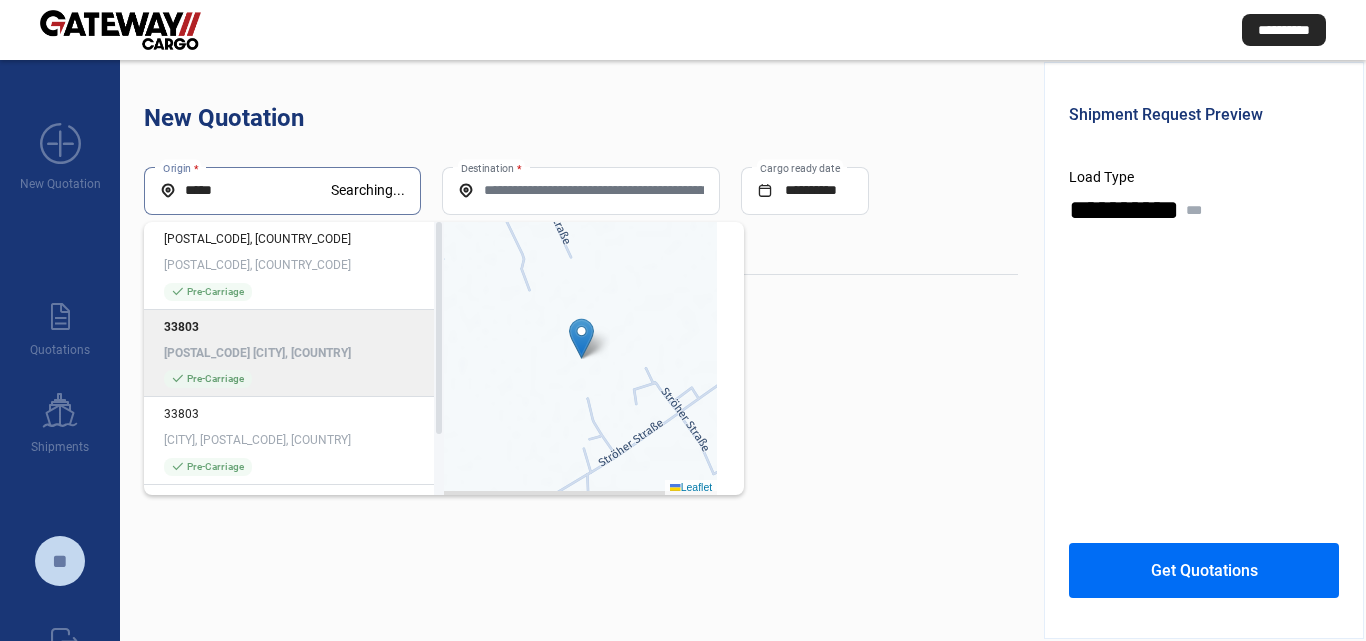 click on "[POSTAL_CODE] [CITY], [COUNTRY]" at bounding box center (294, 353) 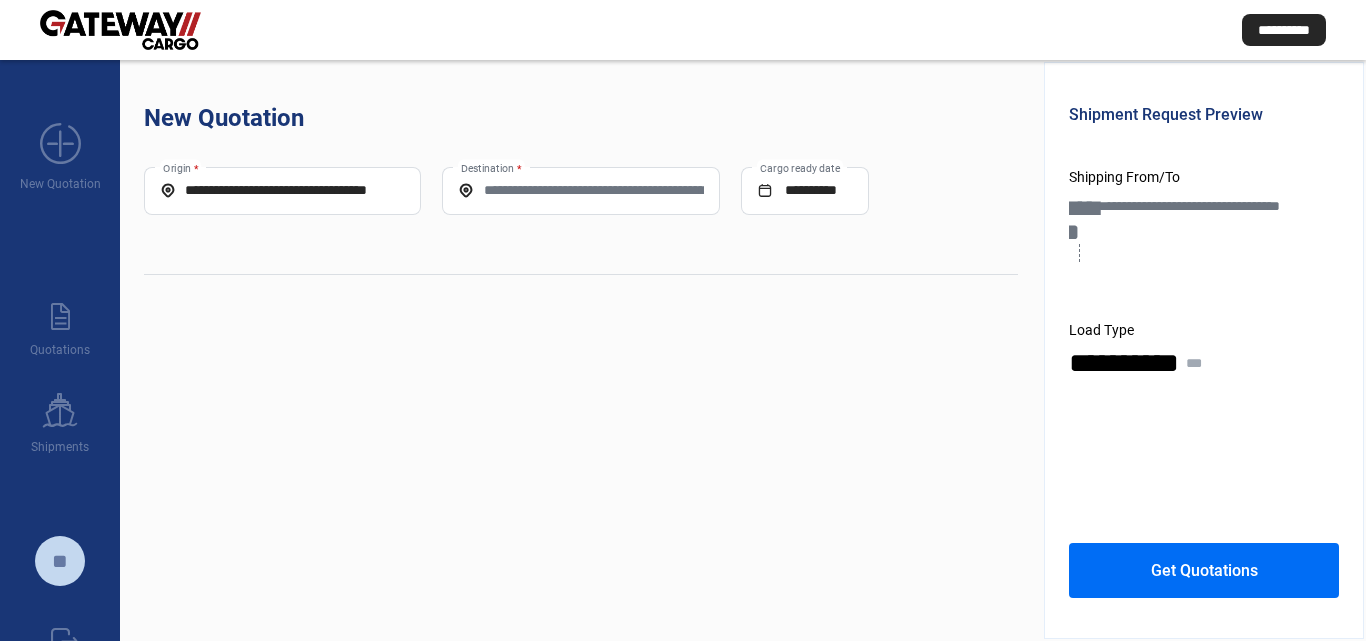 click on "Destination *" at bounding box center [580, 190] 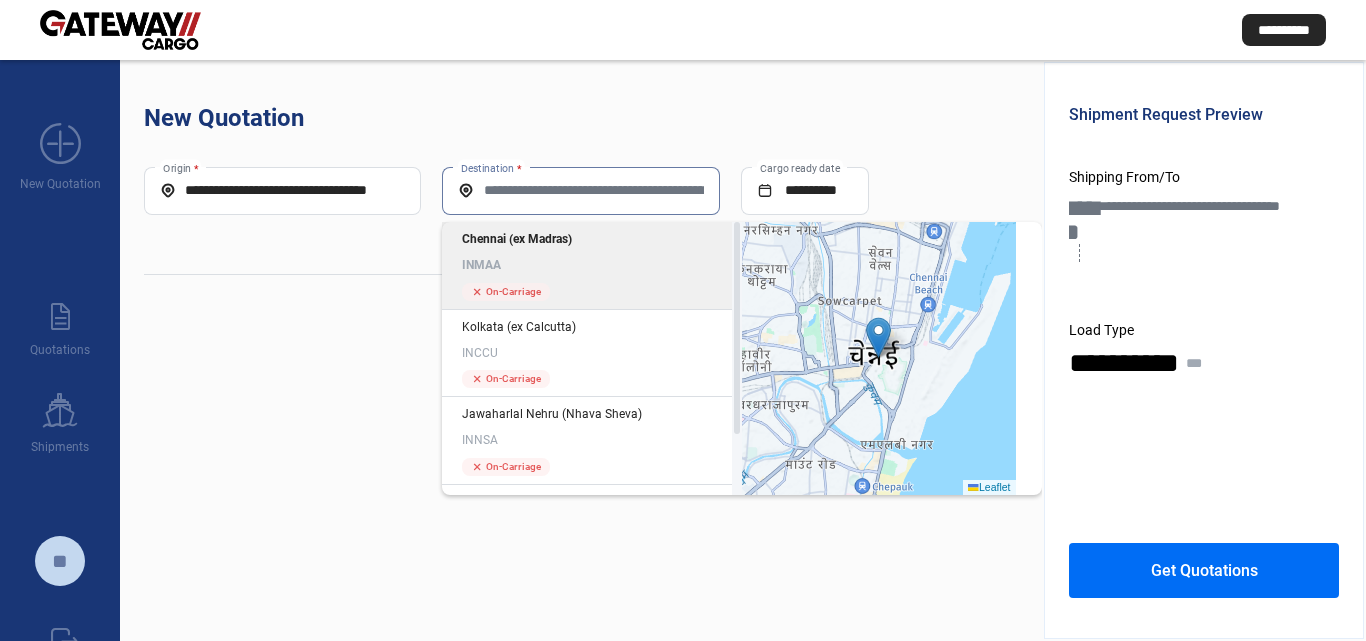 click on "On-Carriage" at bounding box center [513, 292] 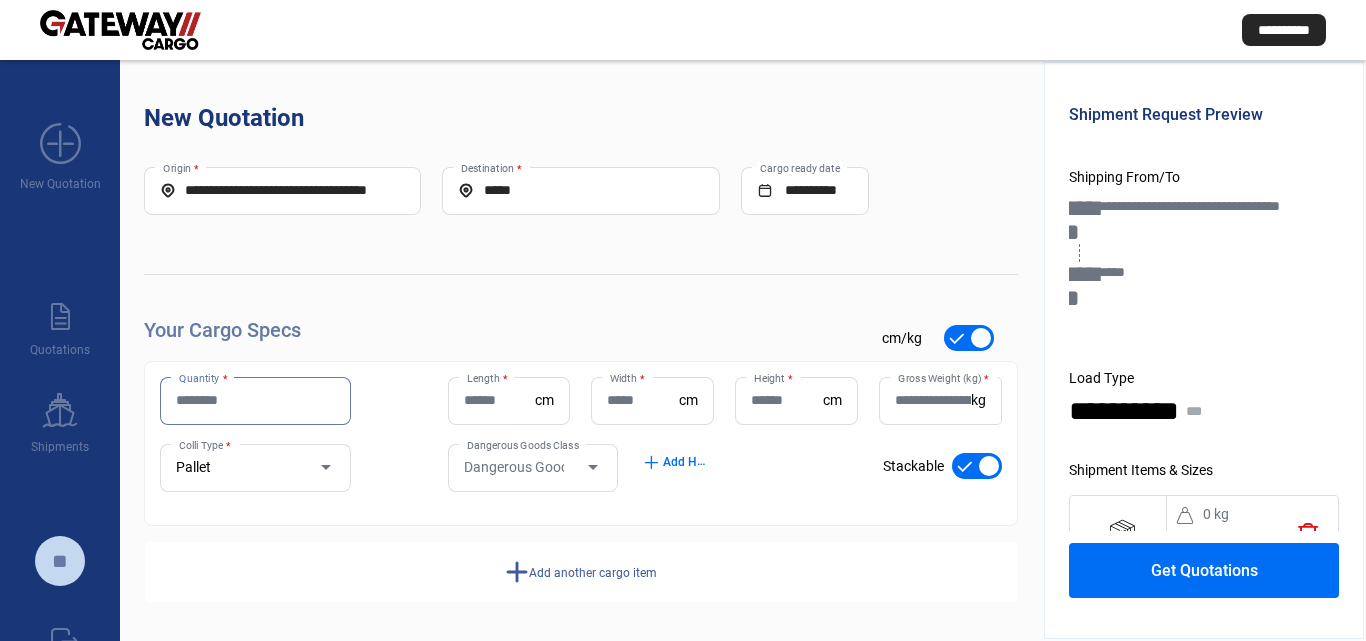 click on "Quantity *" at bounding box center [255, 400] 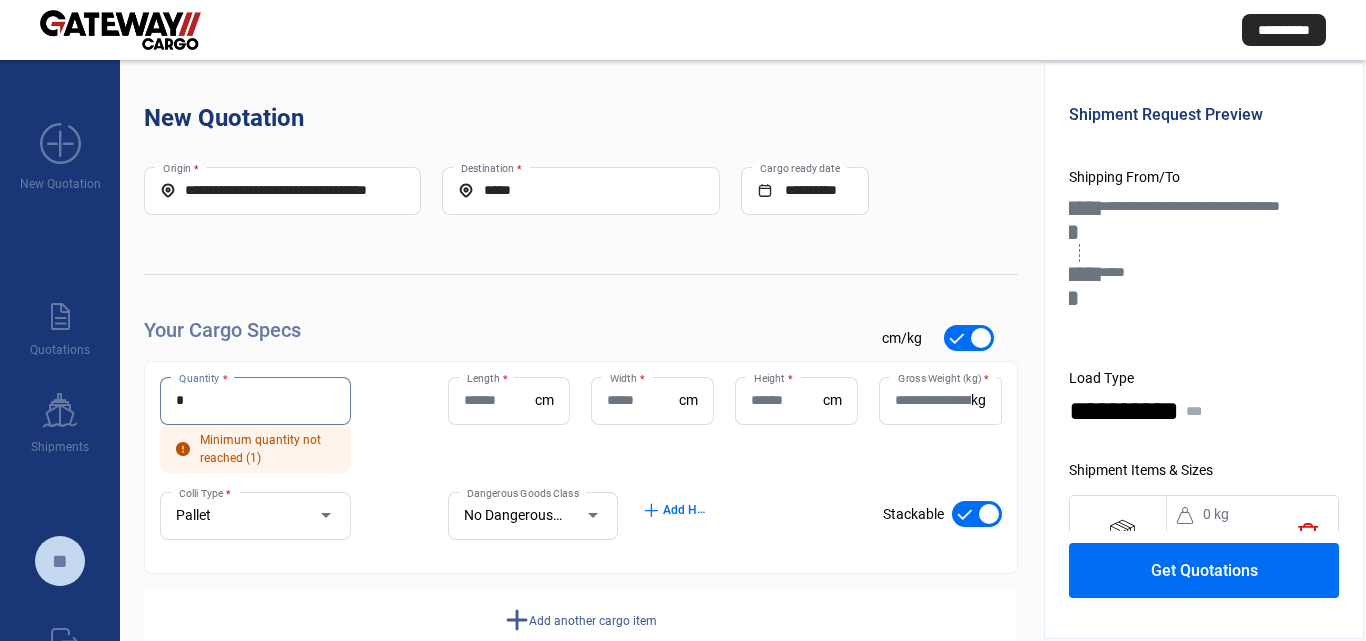 type on "*" 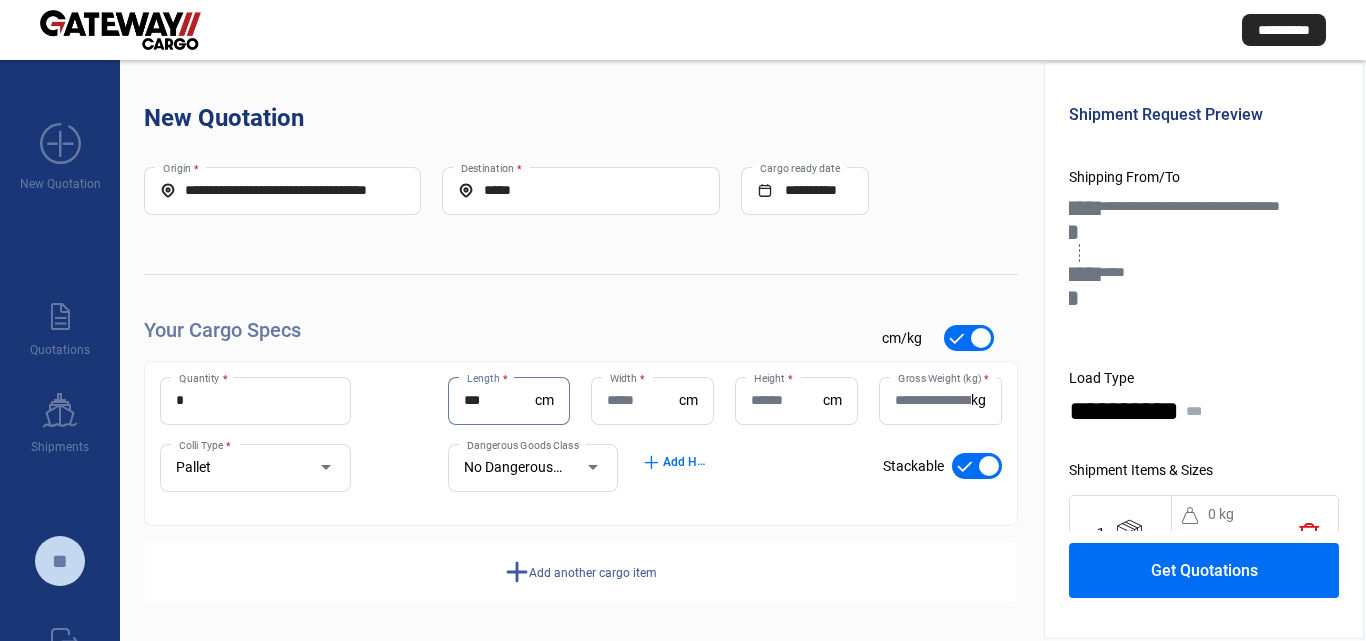 type on "***" 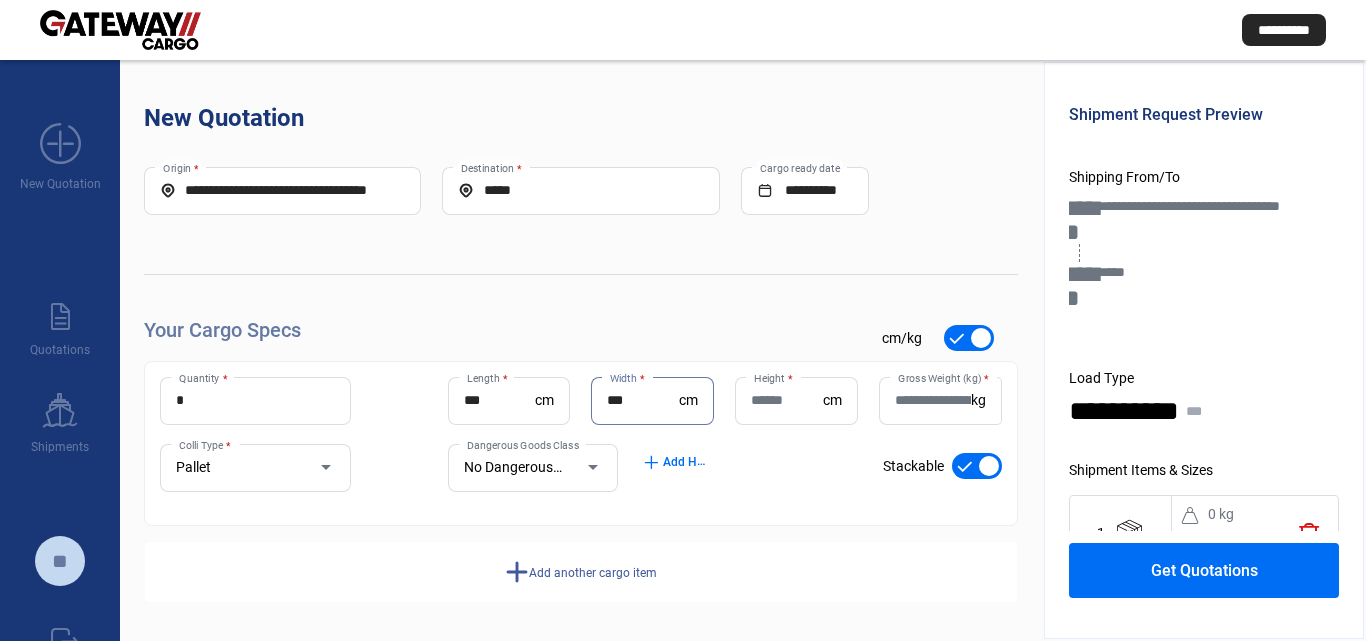type on "***" 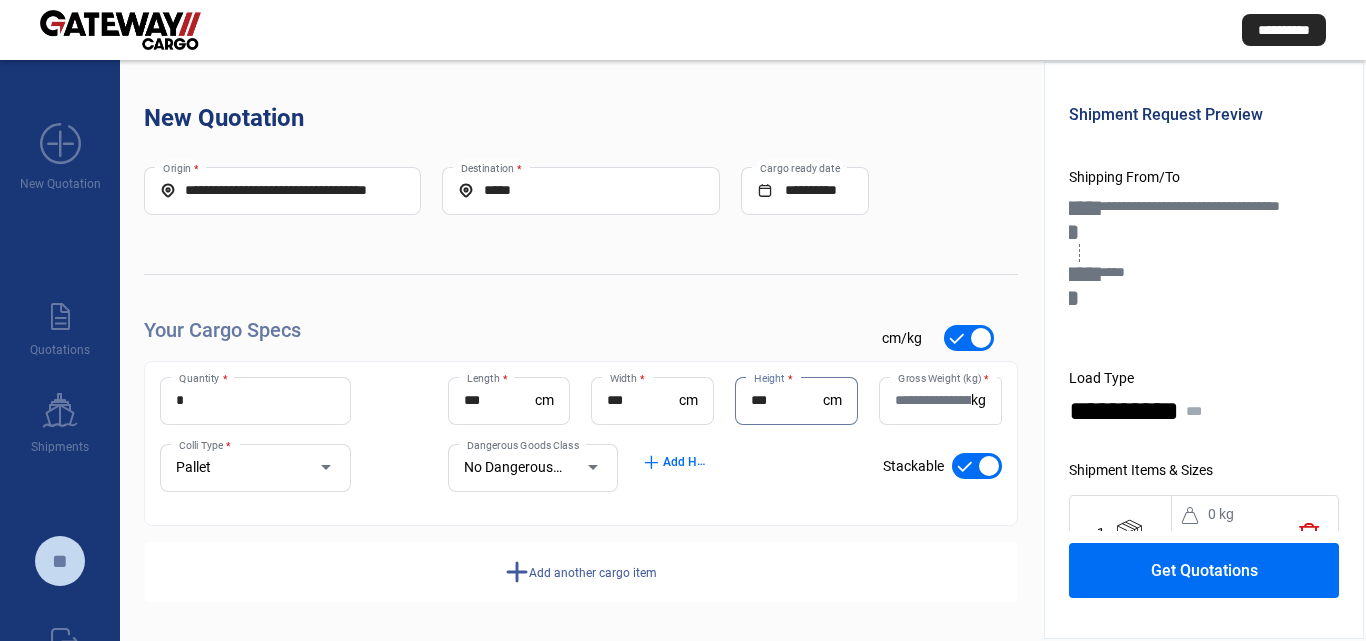 type on "***" 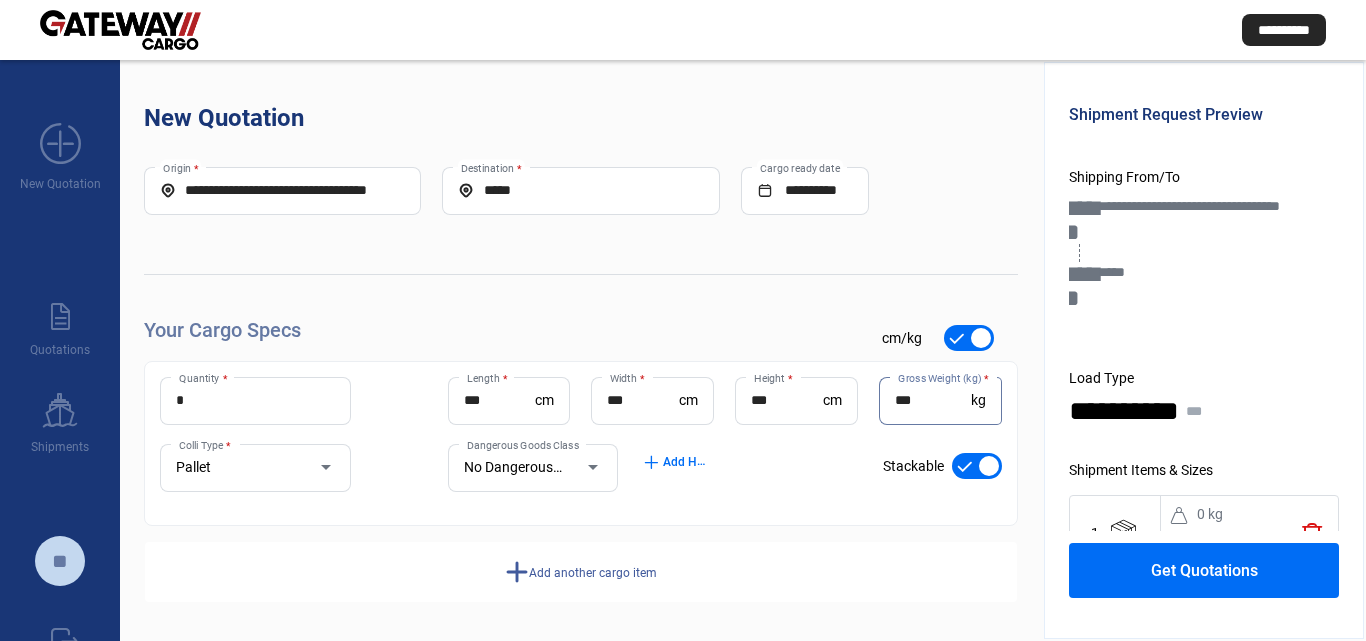 type on "***" 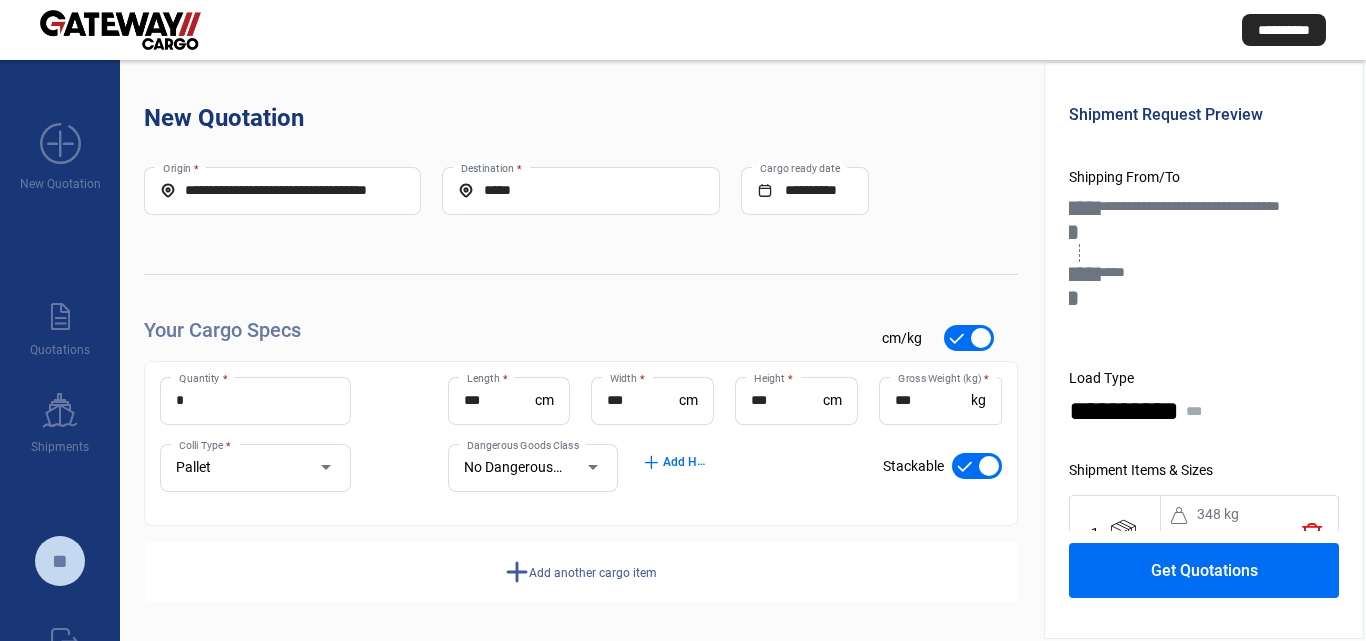 click on "add  Add another cargo item" at bounding box center (581, 572) 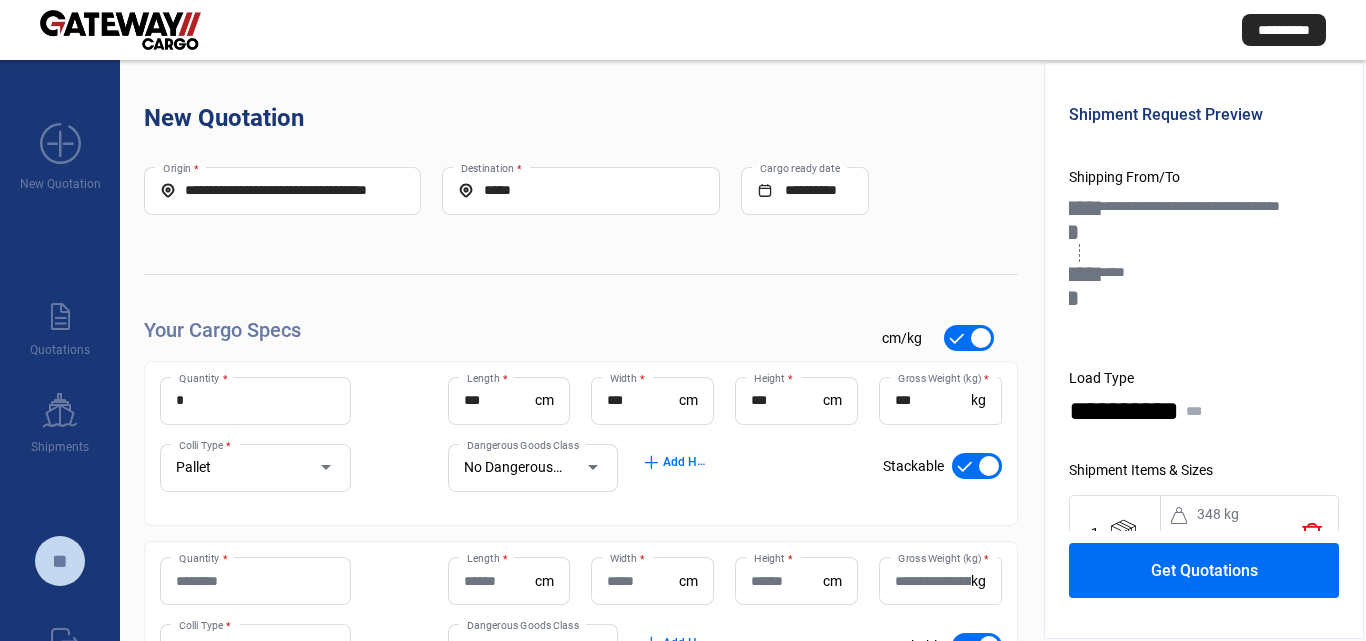 click on "Quantity *" at bounding box center [255, 581] 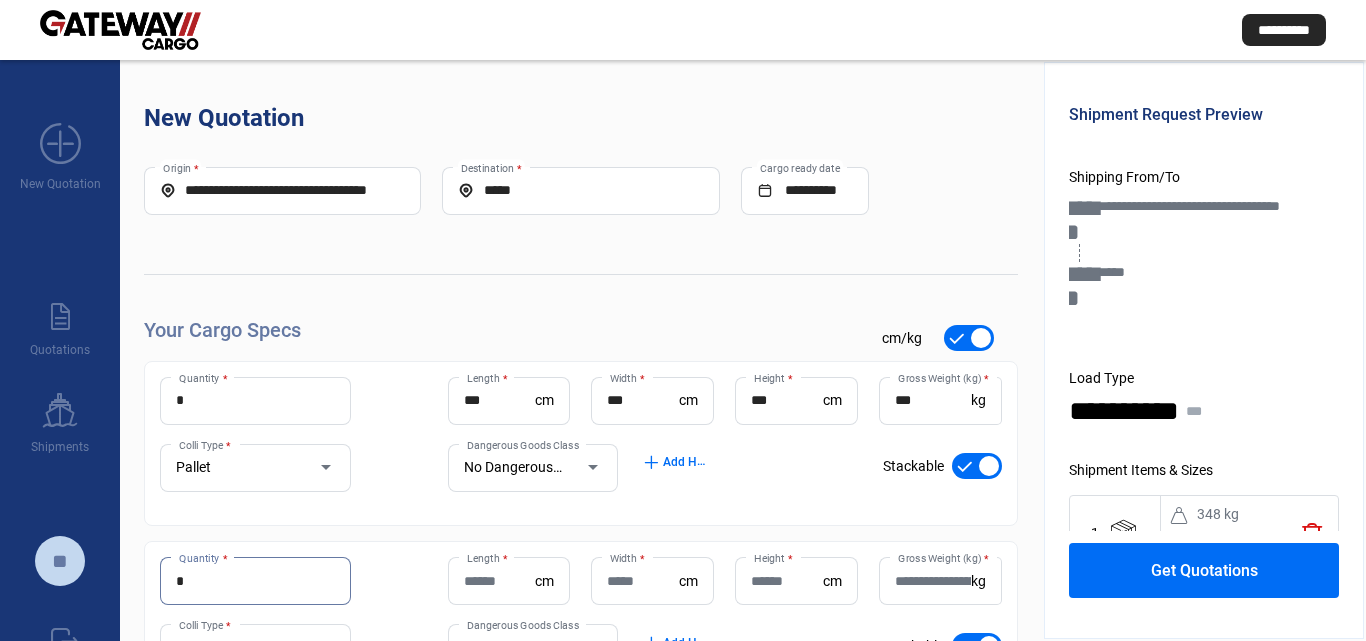 type on "*" 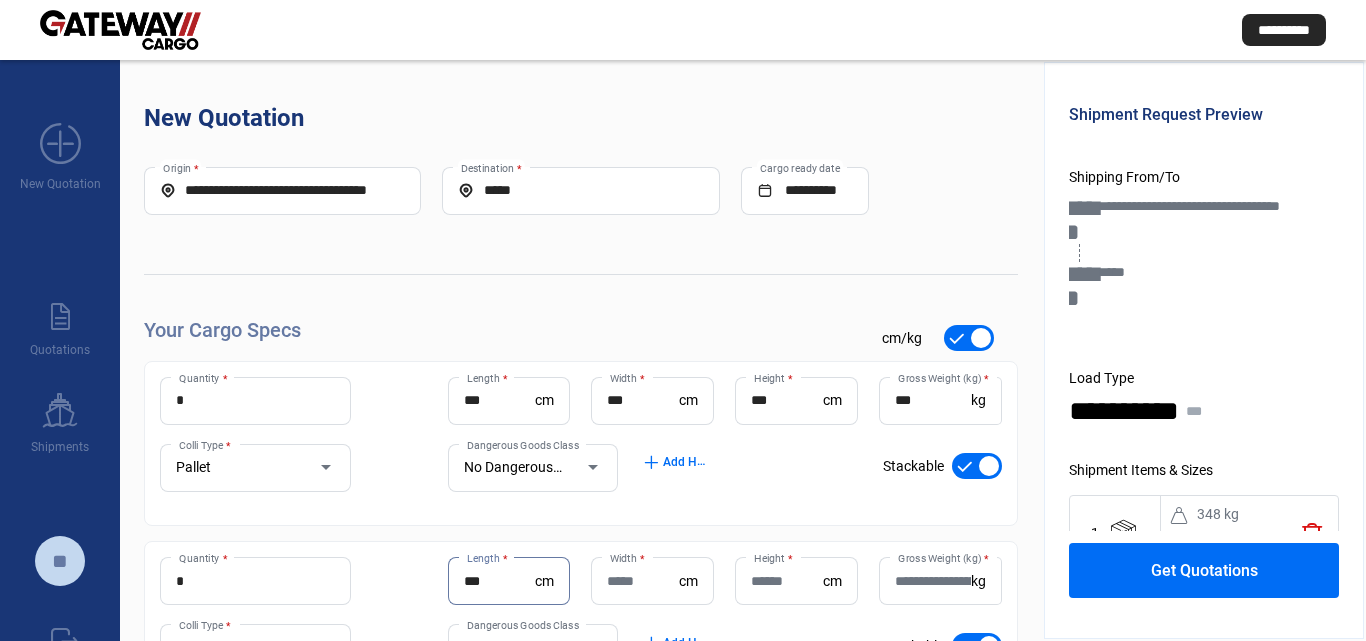 type on "***" 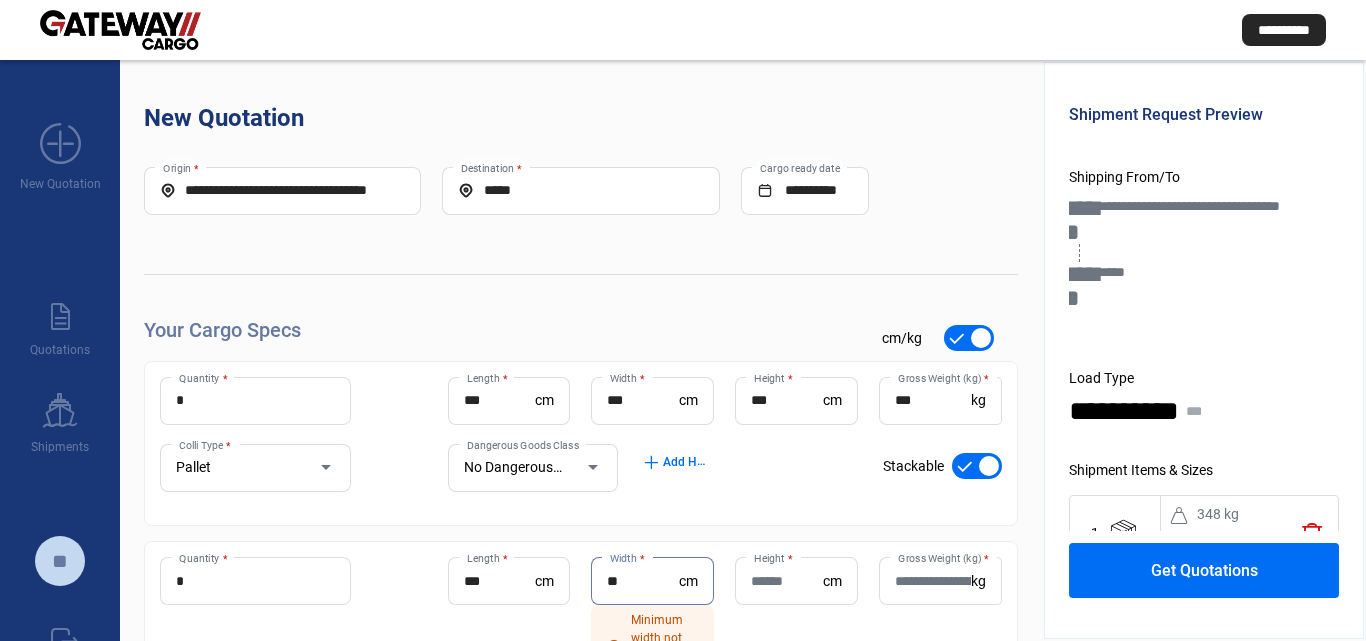 type on "**" 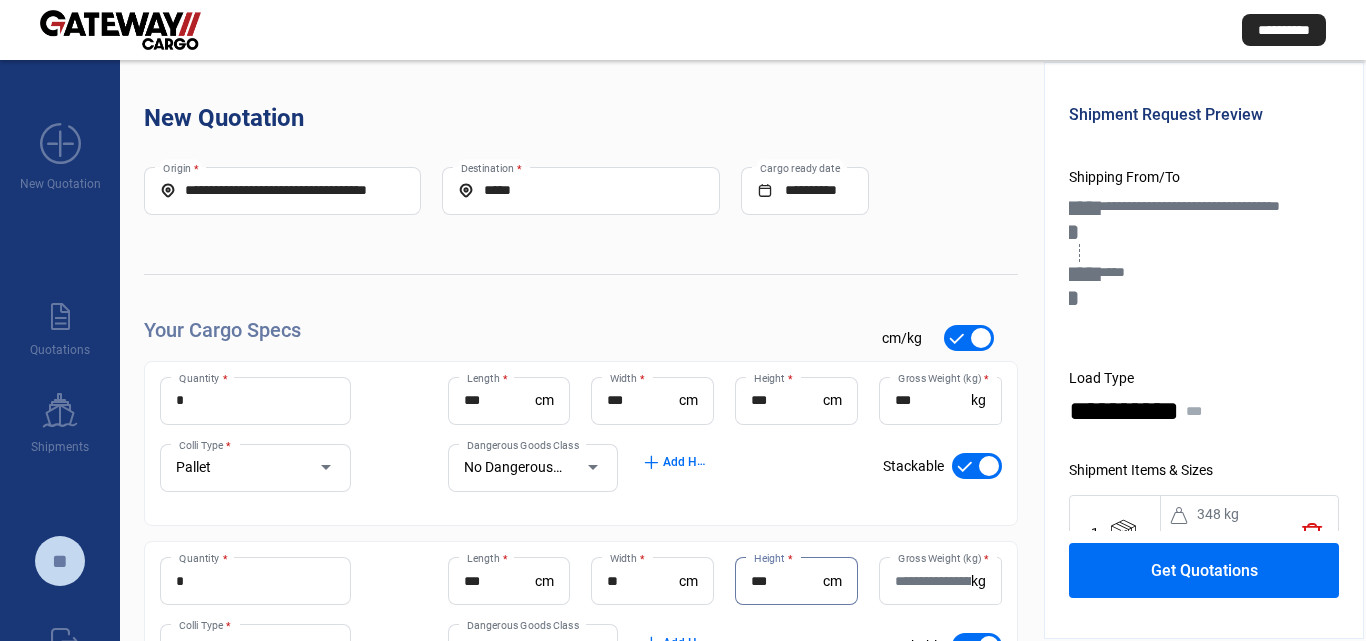 type on "***" 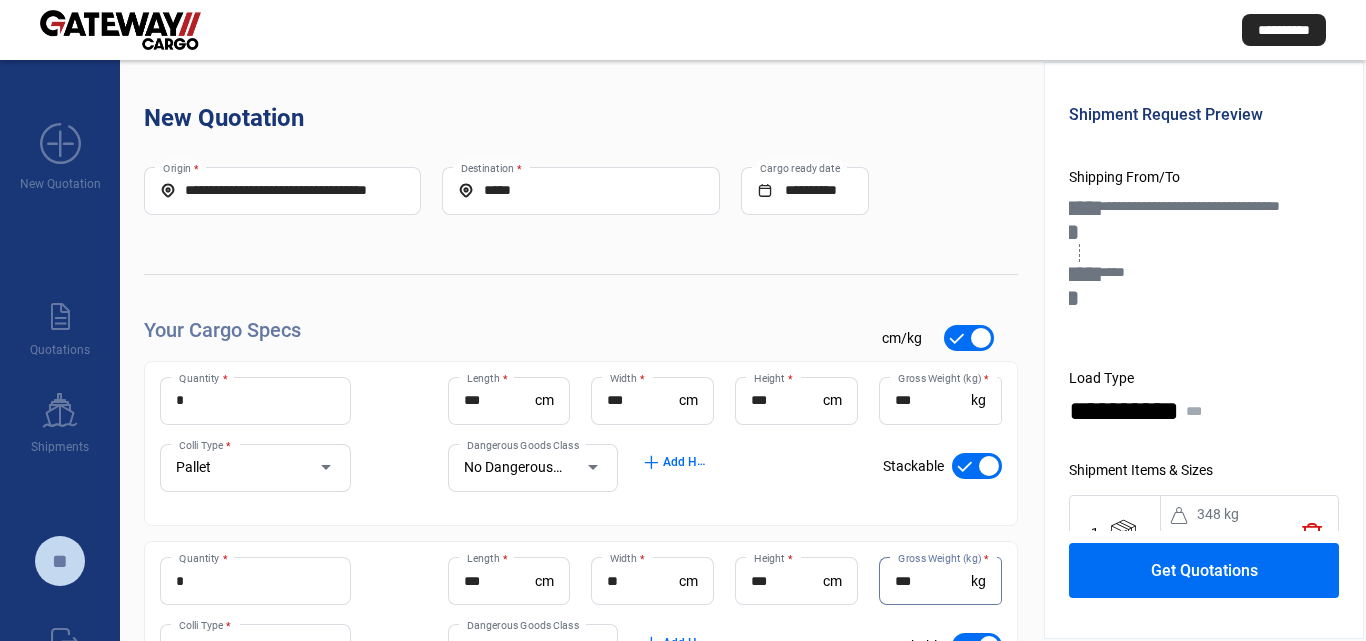 type on "***" 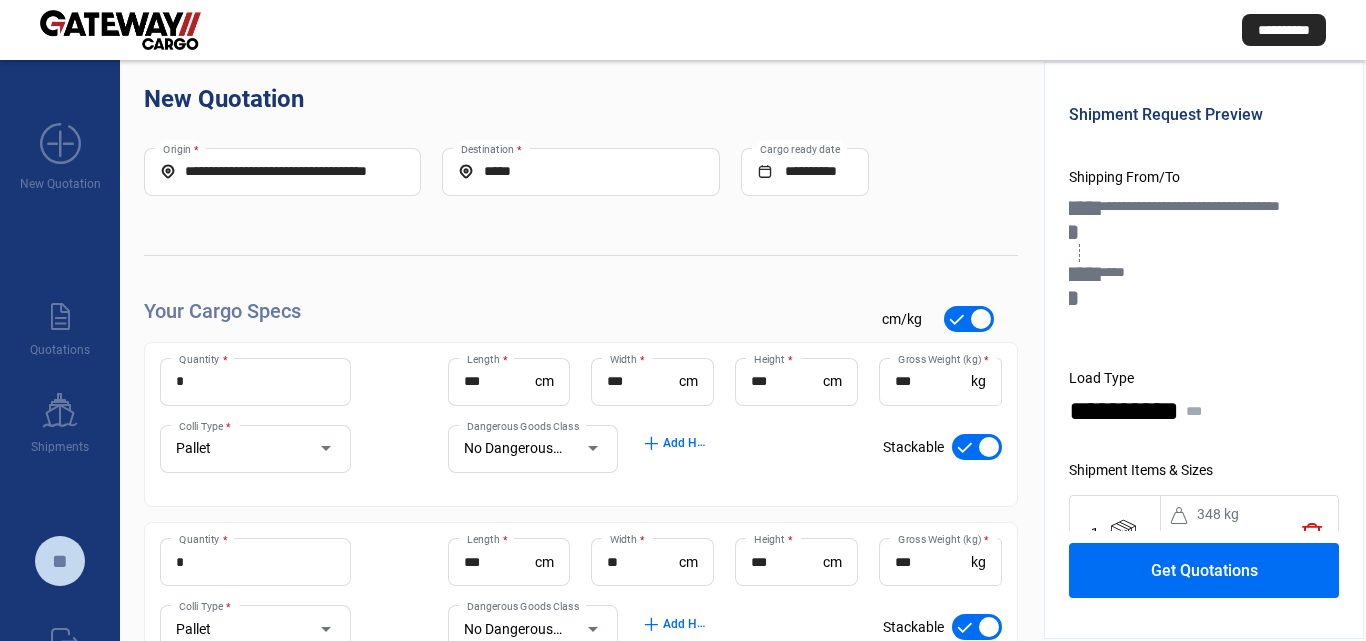 click on "Get Quotations" at bounding box center (1204, 570) 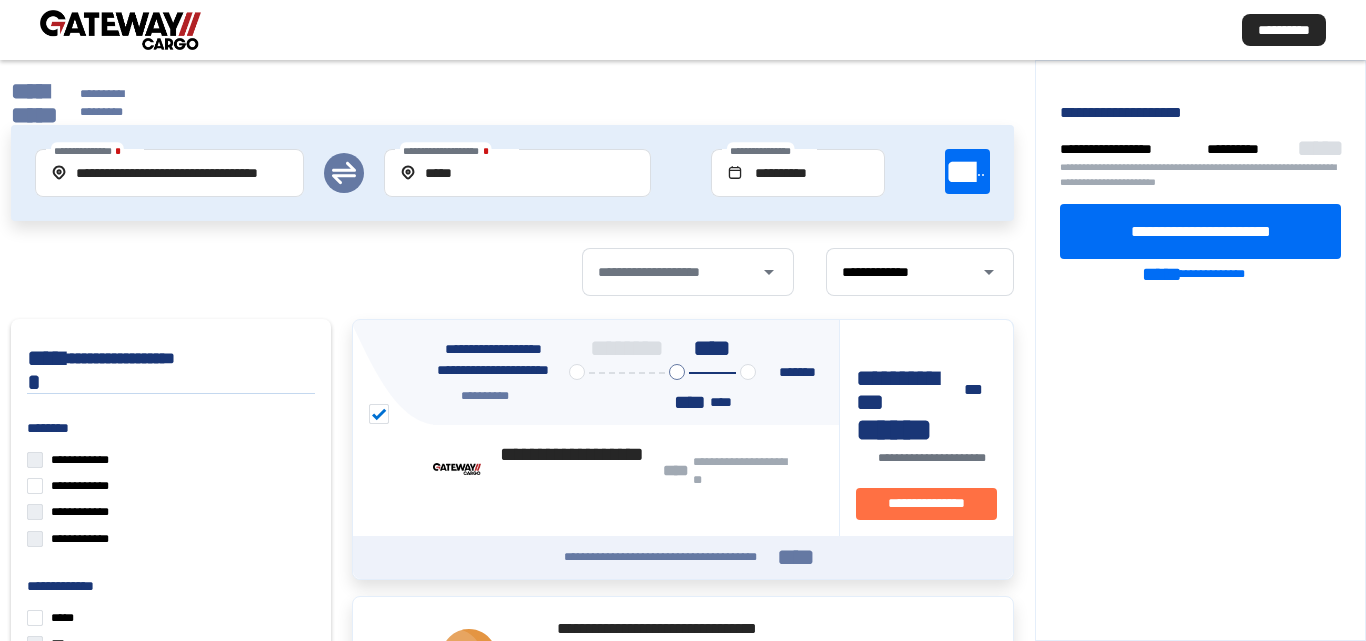 click on "**********" at bounding box center (1200, 254) 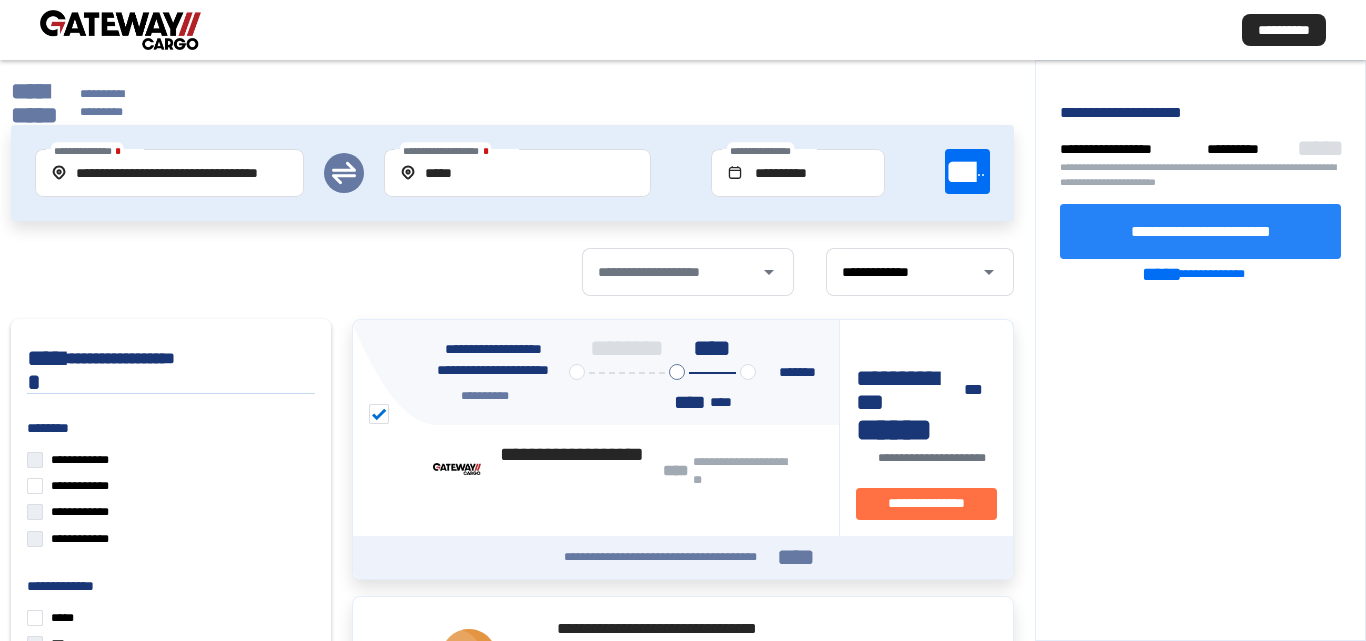 click on "**********" at bounding box center [1200, 231] 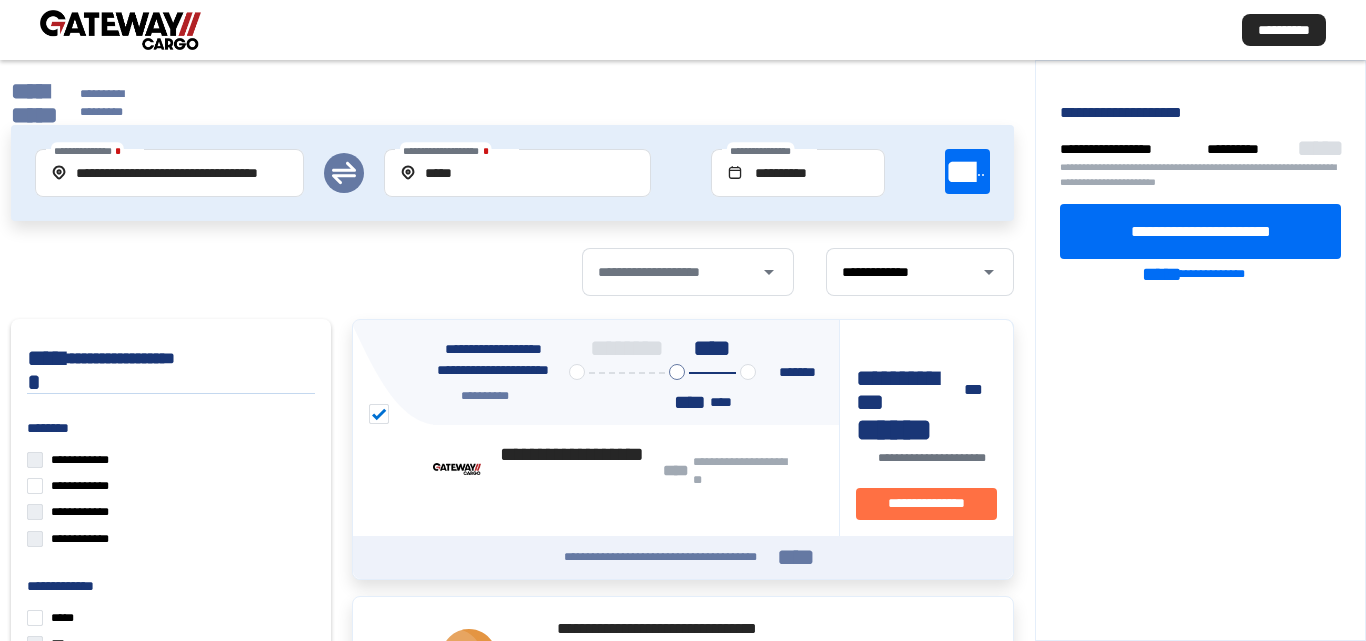click on "********" at bounding box center [627, 350] 